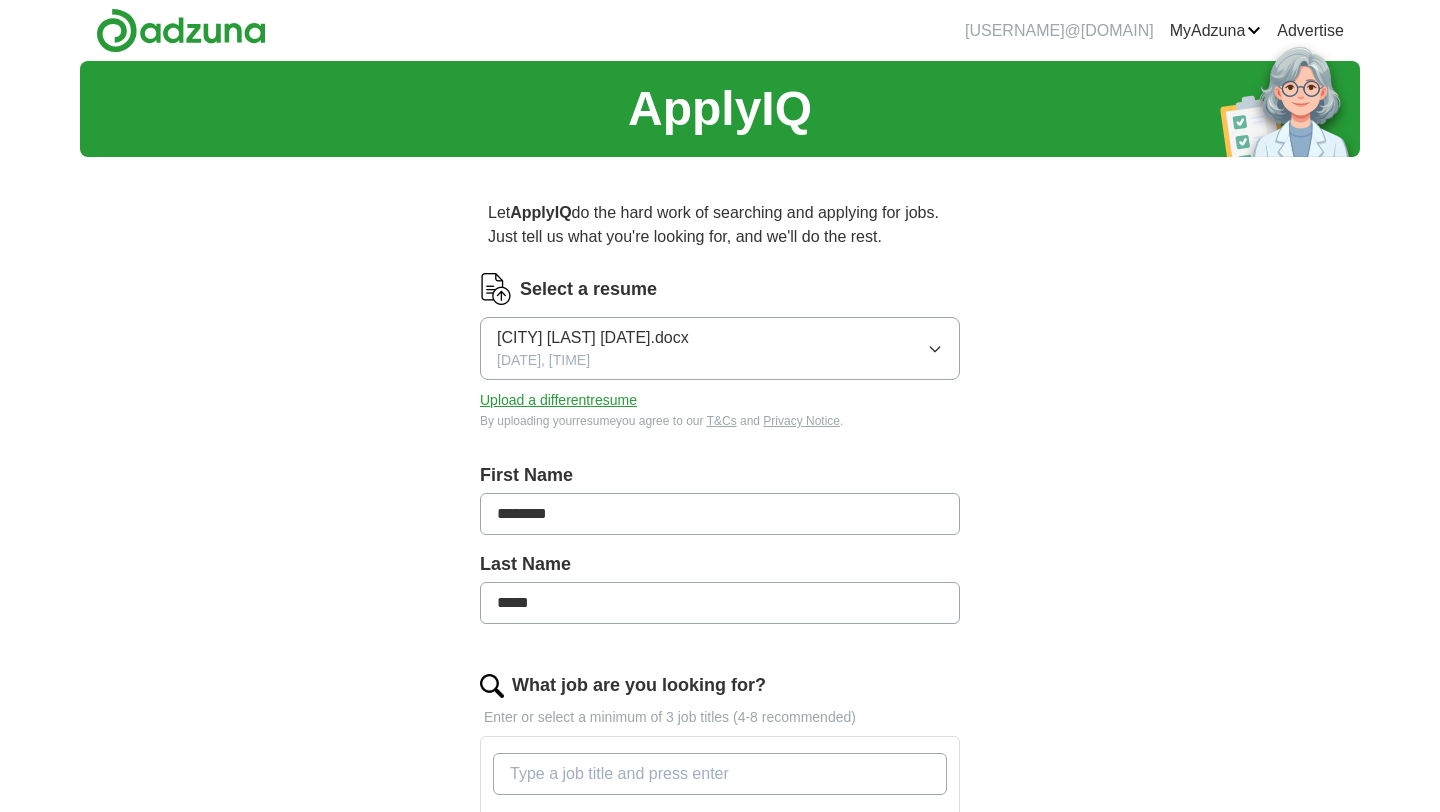 scroll, scrollTop: 0, scrollLeft: 0, axis: both 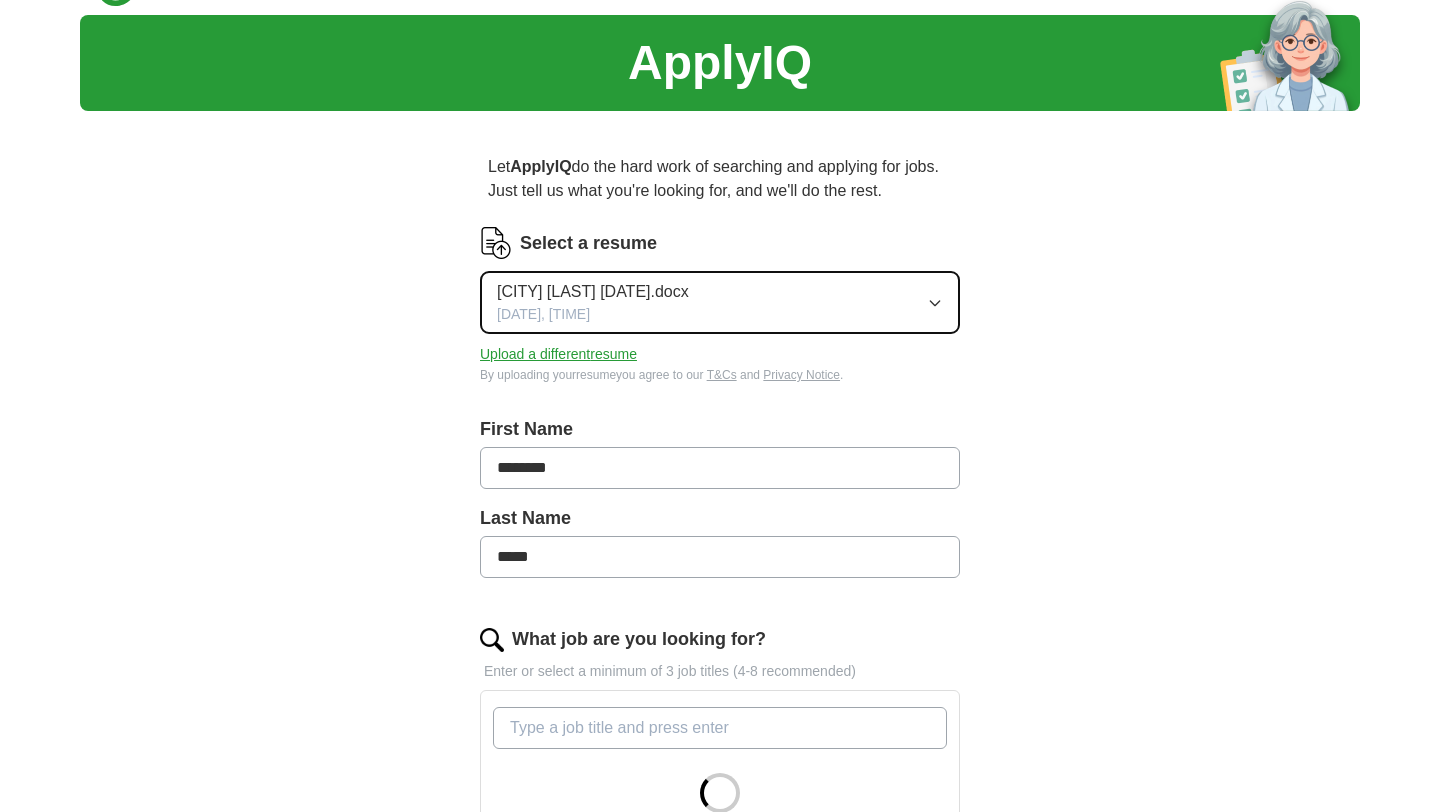 click on "[CITY] [LAST] [DATE].docx [DATE], [TIME]" at bounding box center (720, 302) 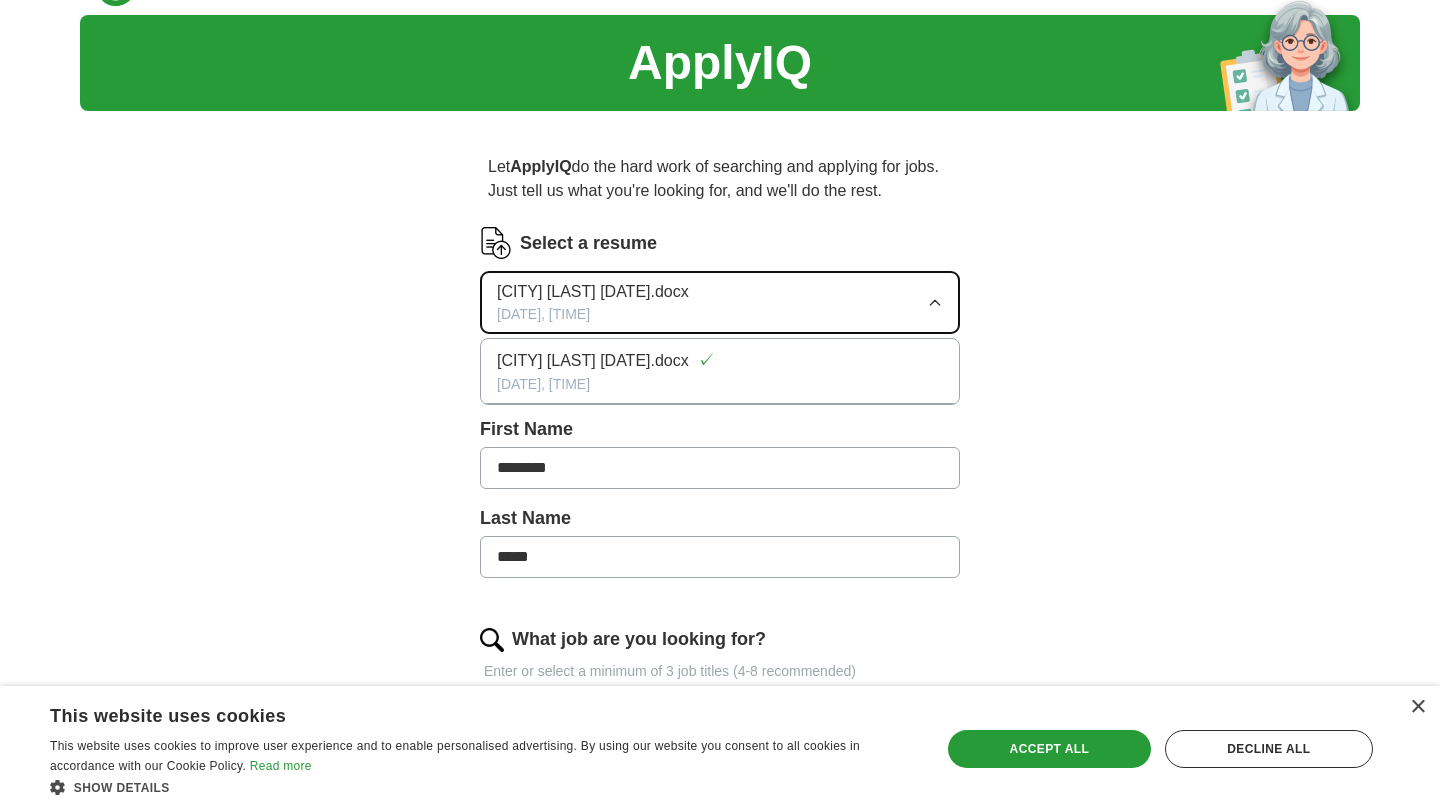 click on "[CITY] [LAST] [DATE].docx [DATE], [TIME]" at bounding box center (720, 302) 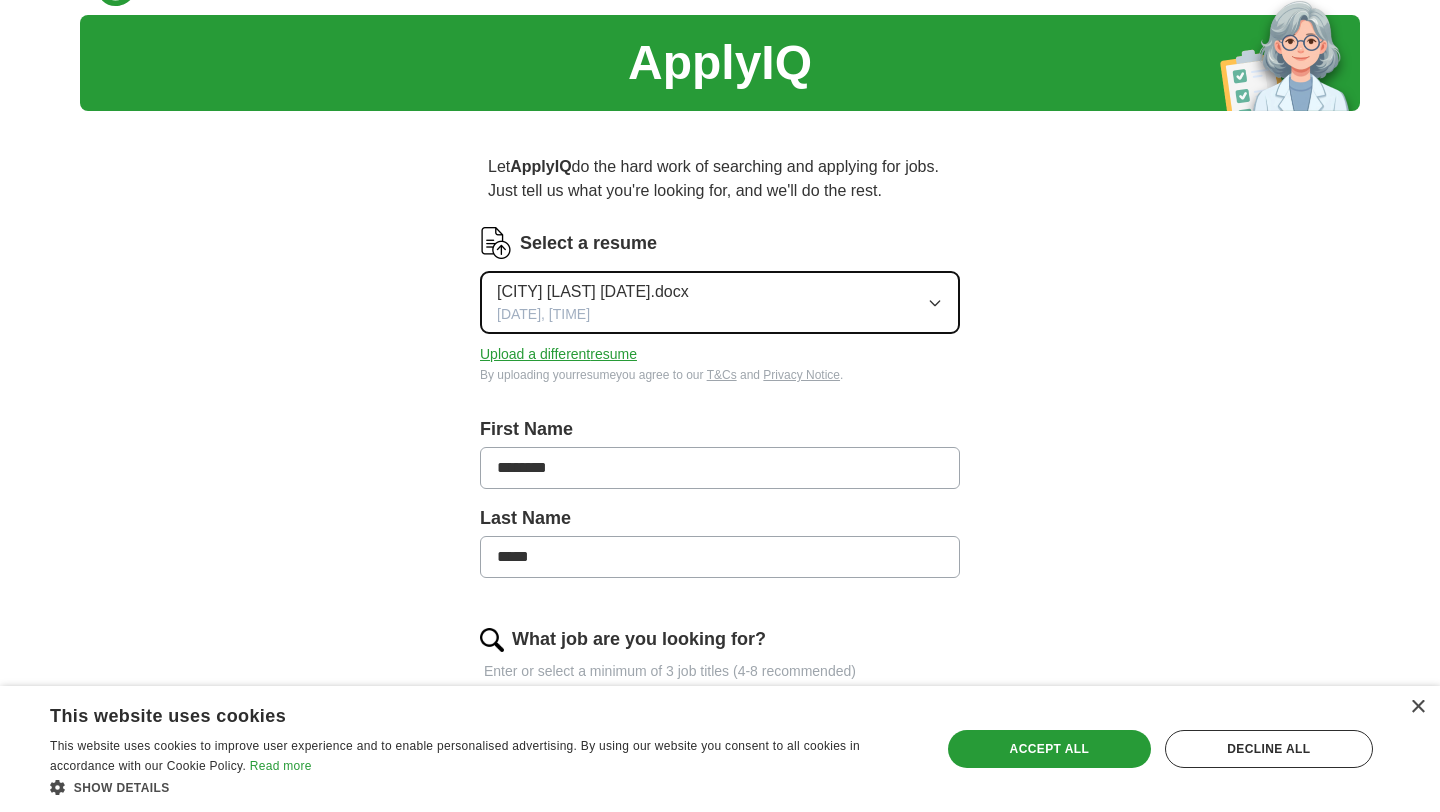 click on "[CITY] [LAST] [DATE].docx [DATE], [TIME]" at bounding box center [720, 302] 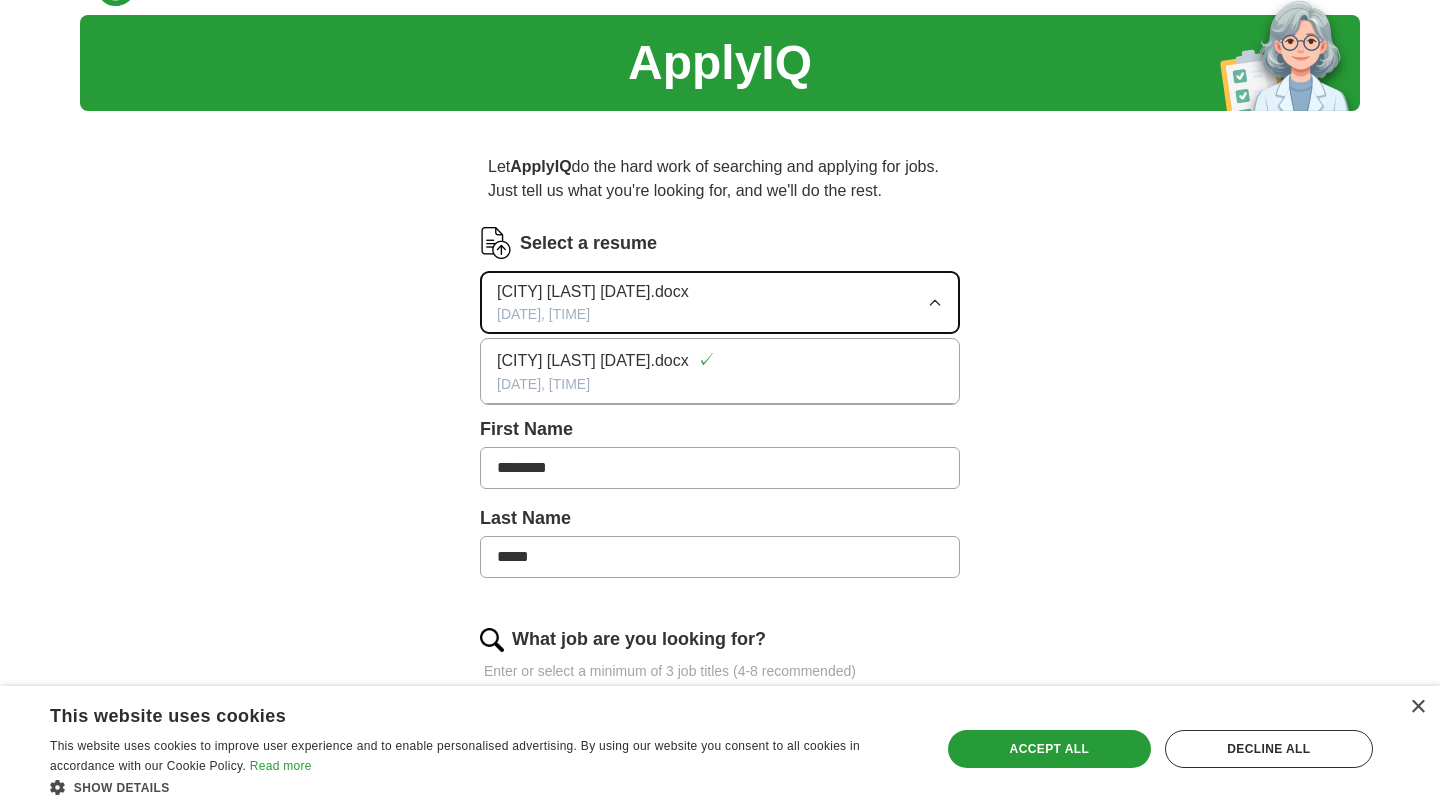 click on "[CITY] [LAST] [DATE].docx [DATE], [TIME]" at bounding box center [720, 302] 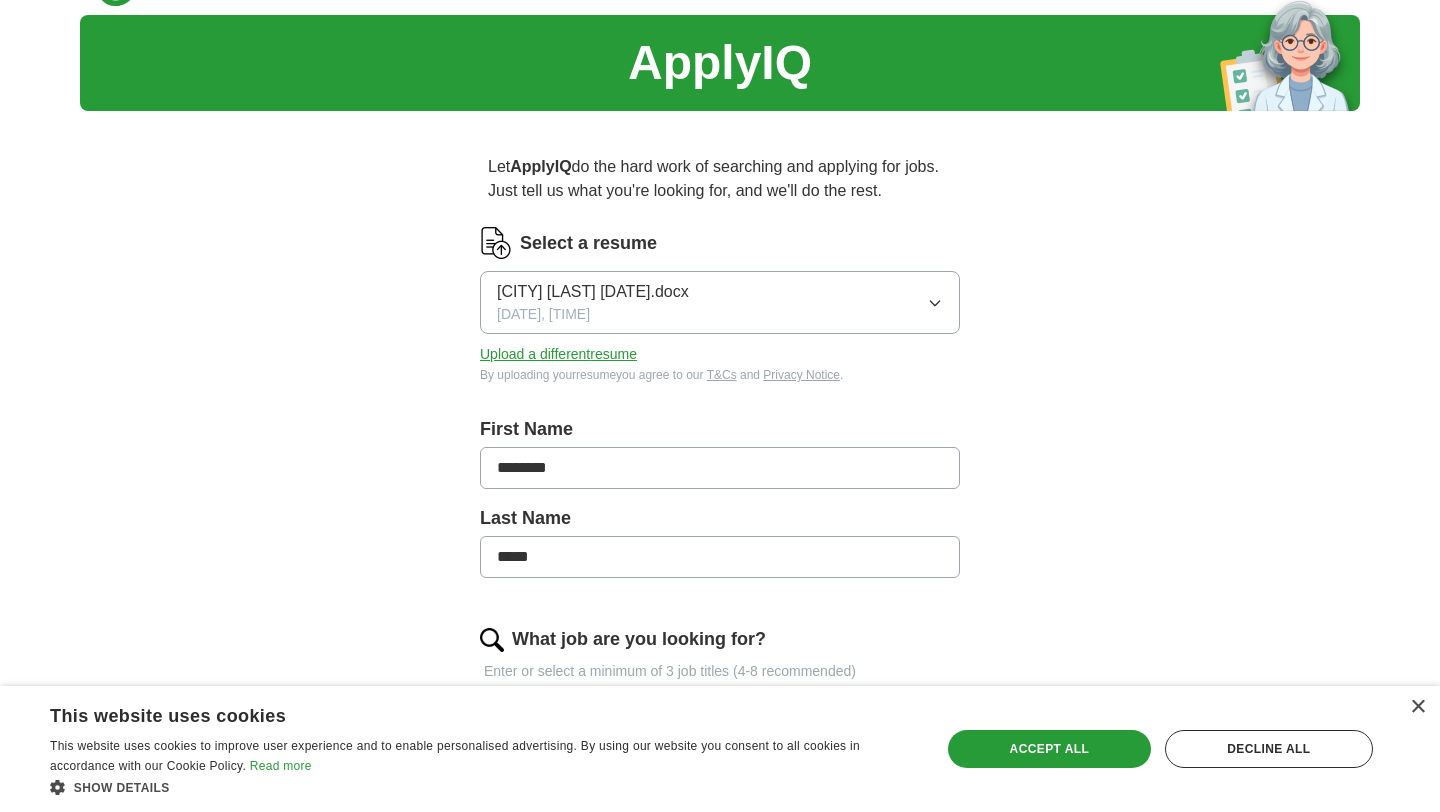 click on "Select a resume" at bounding box center (588, 243) 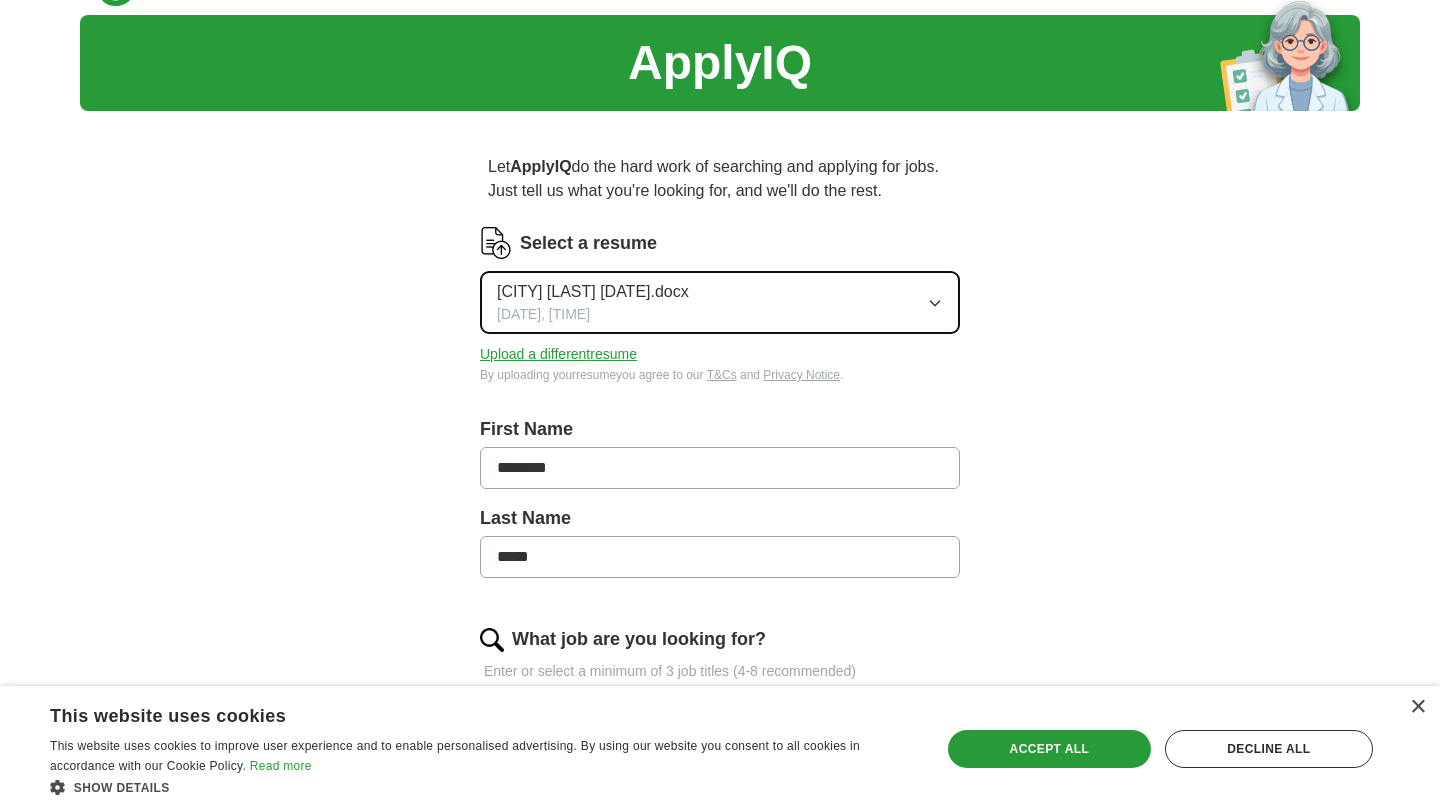 click on "[DATE], [TIME]" at bounding box center [543, 314] 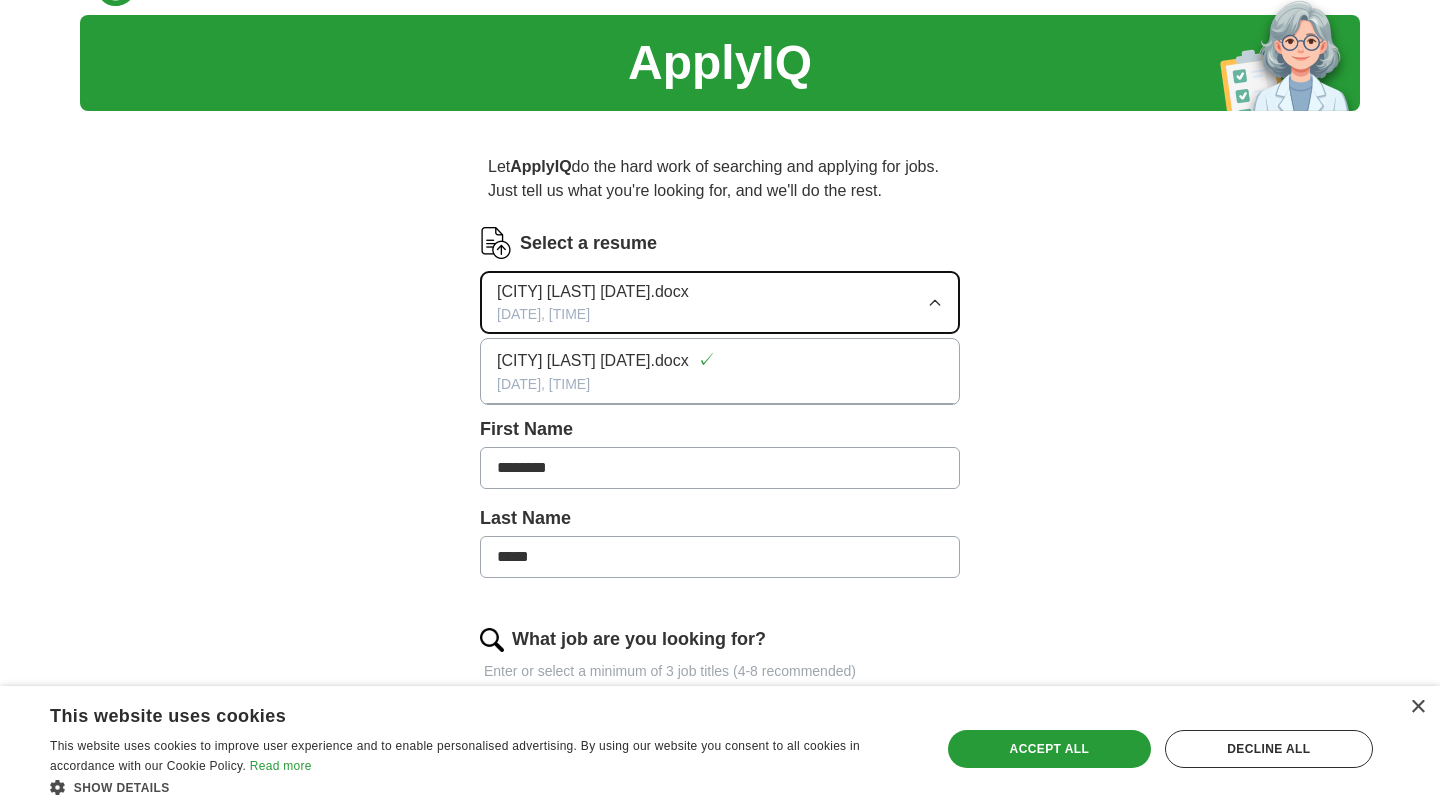 click on "[DATE], [TIME]" at bounding box center (543, 314) 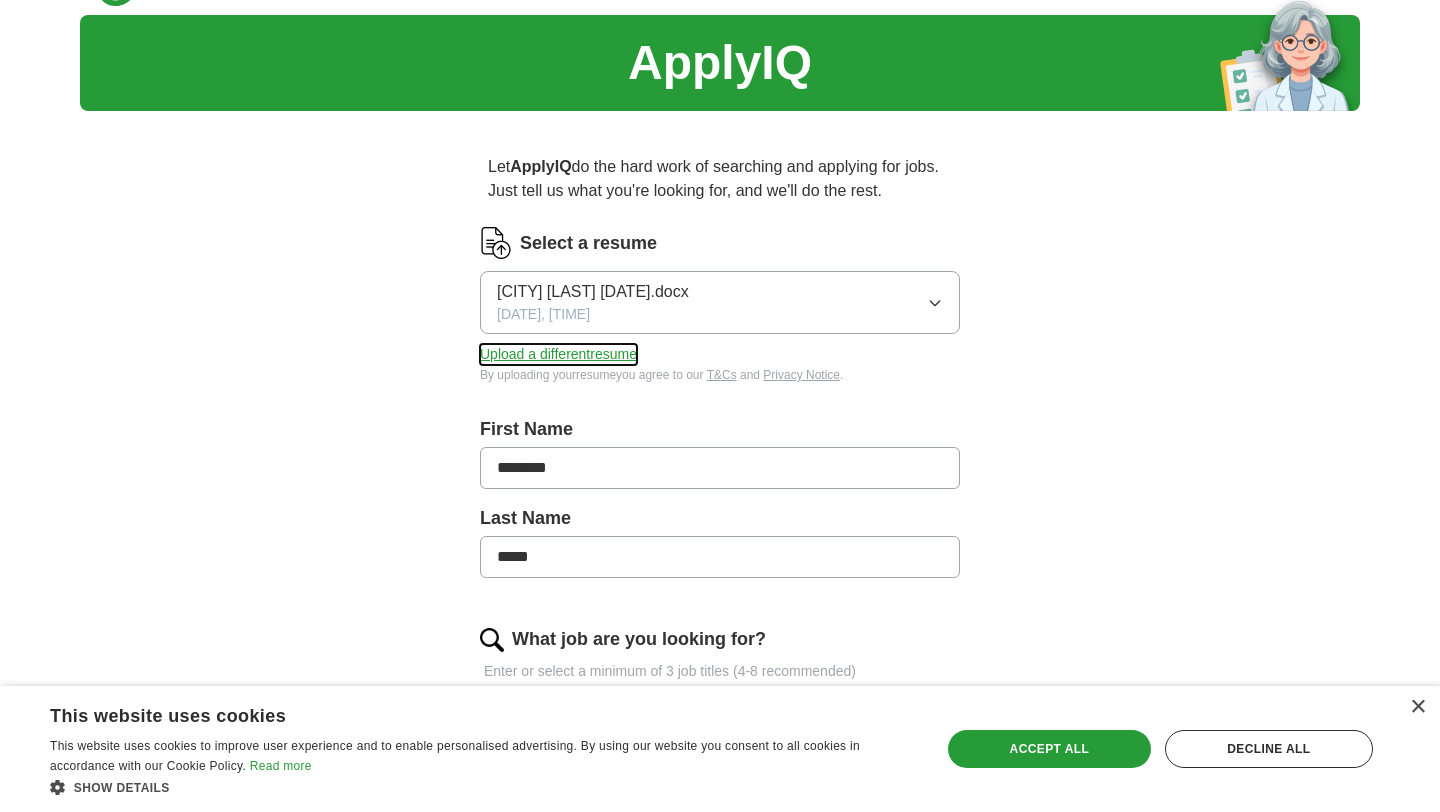 click on "Upload a different  resume" at bounding box center [558, 354] 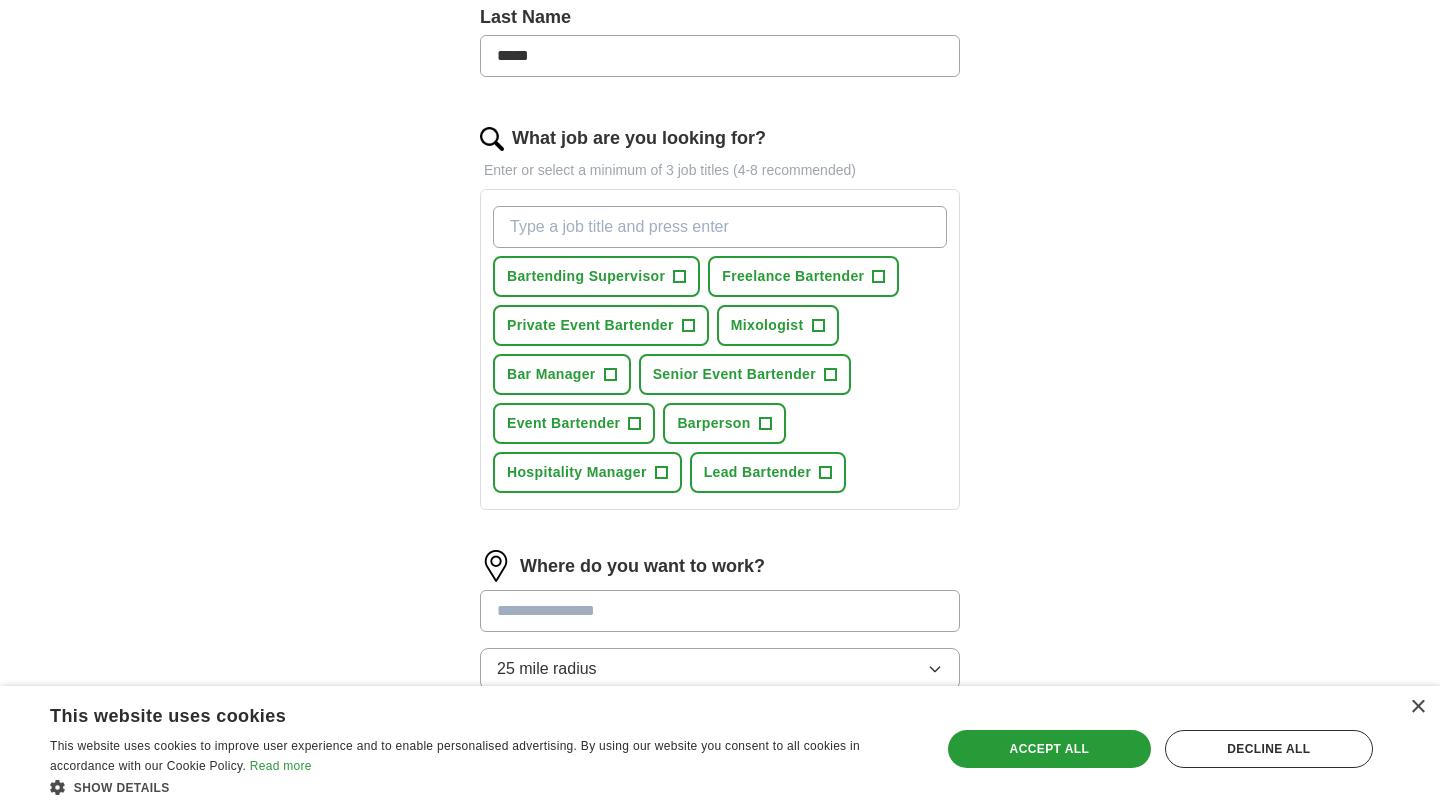 scroll, scrollTop: 550, scrollLeft: 0, axis: vertical 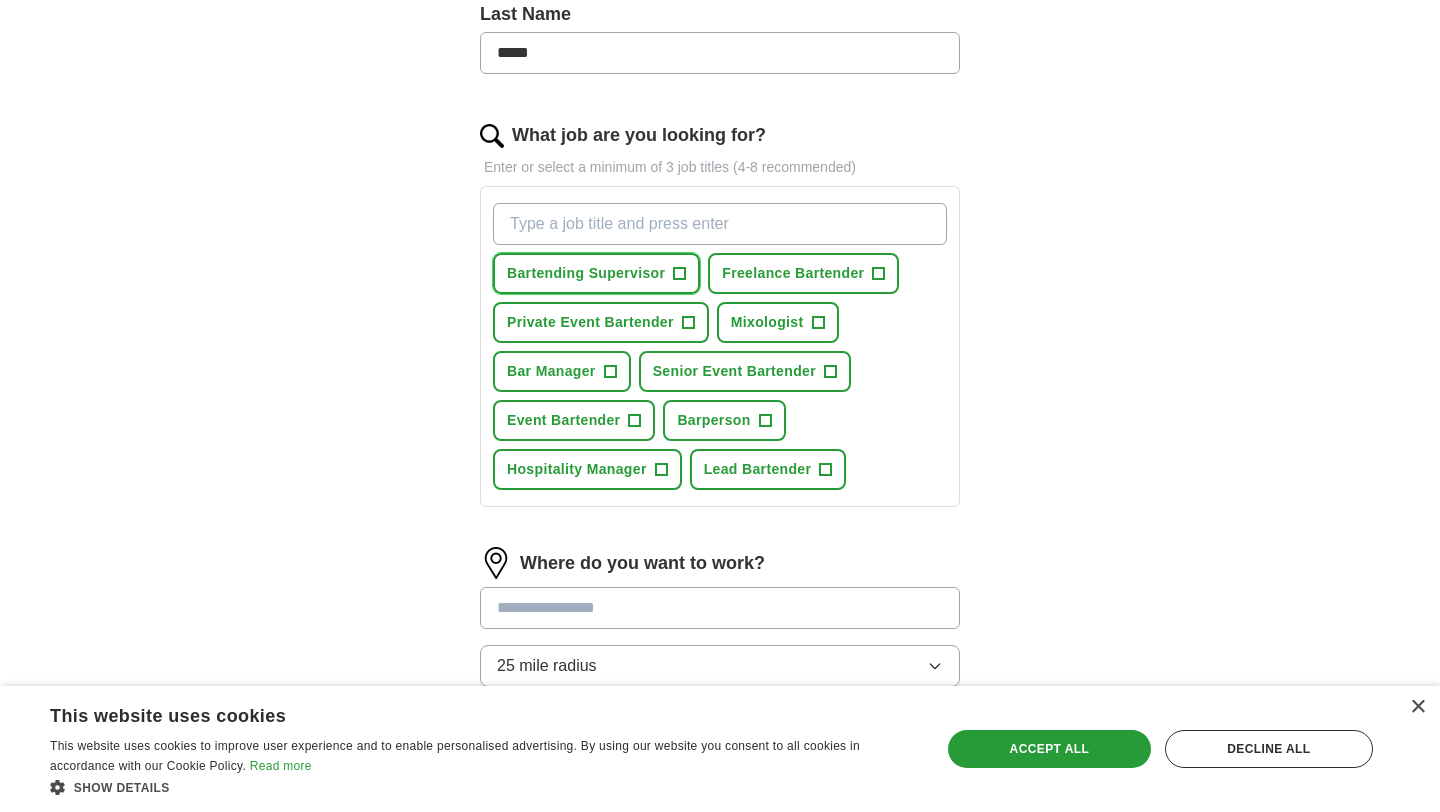 click on "+" at bounding box center [680, 274] 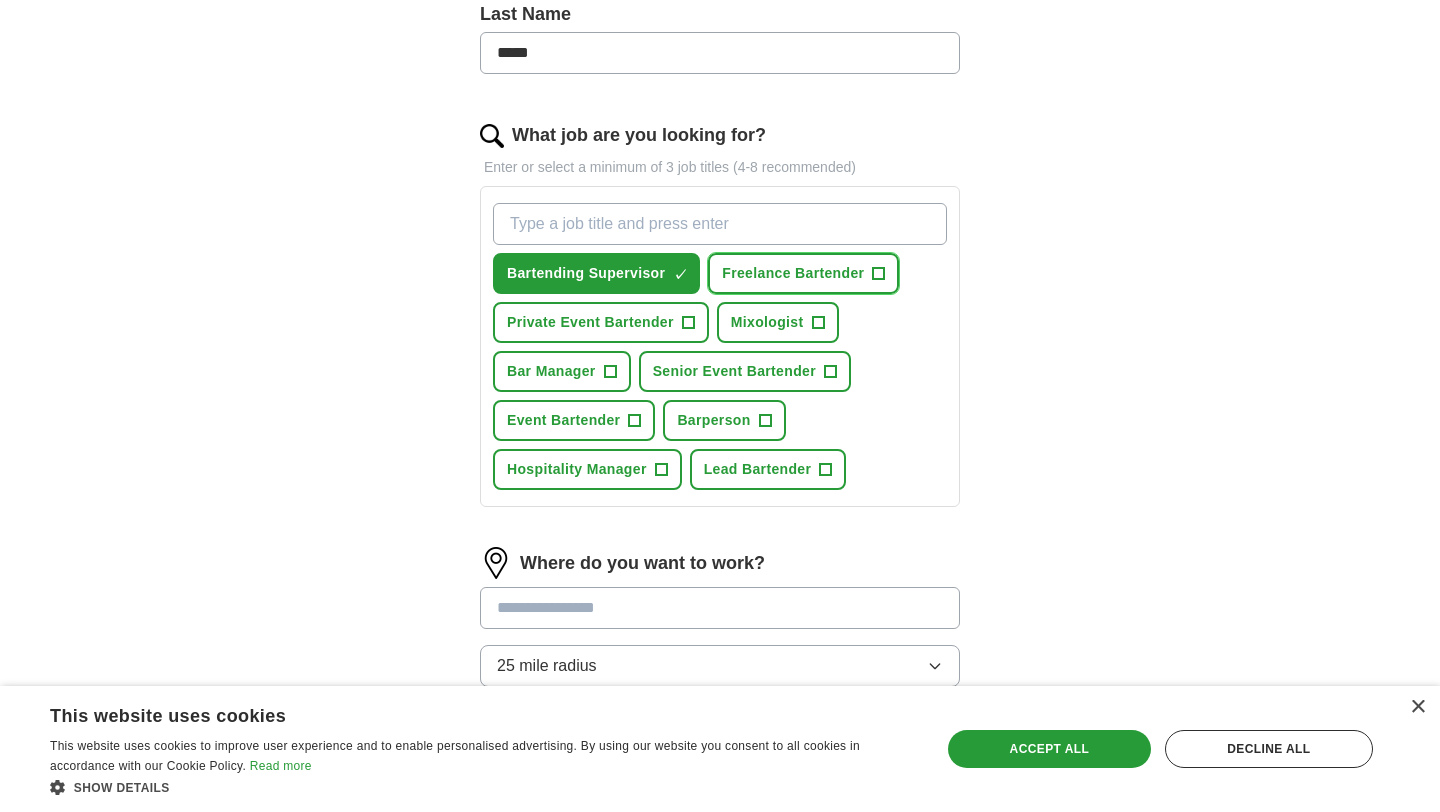 click on "Freelance Bartender" at bounding box center (793, 273) 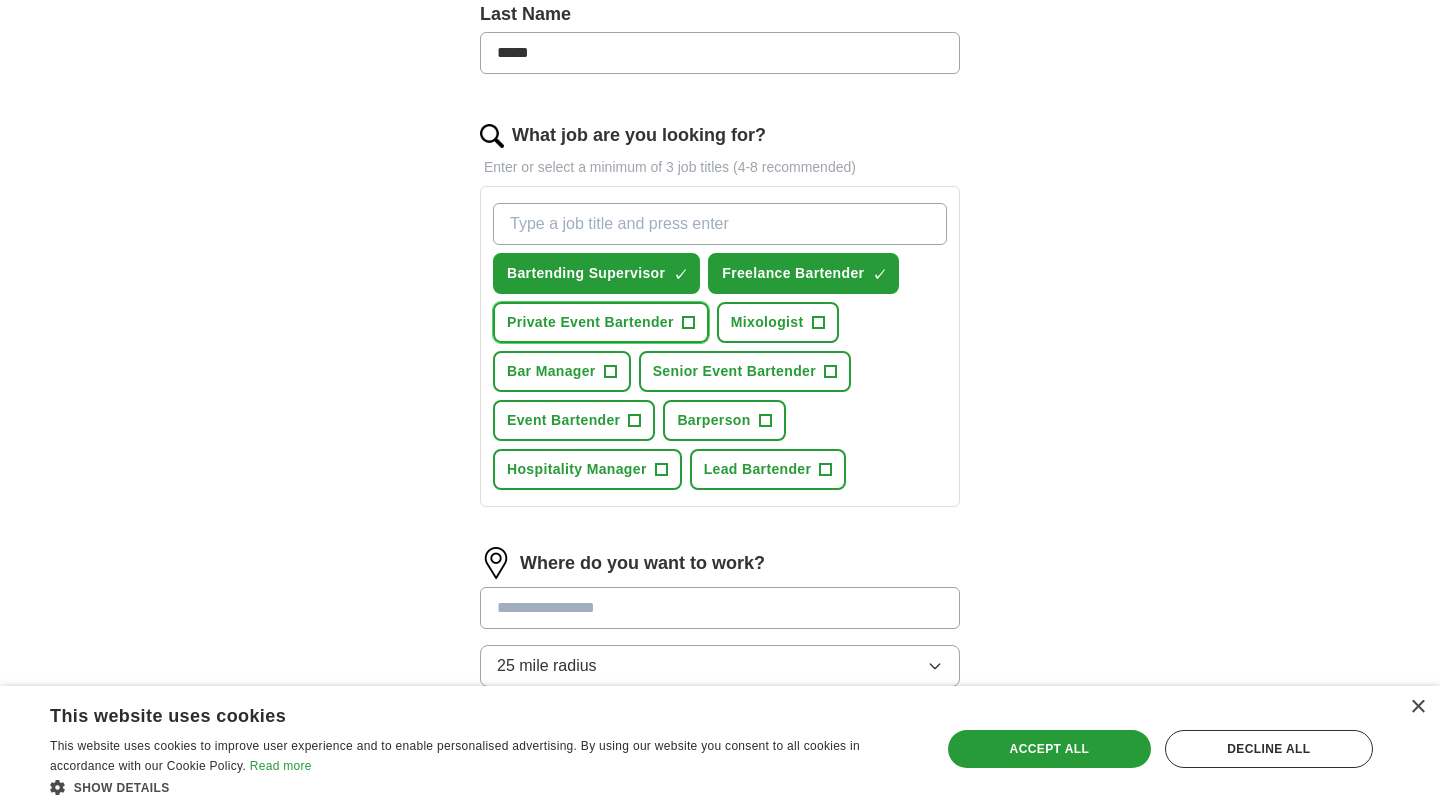 click on "Private Event Bartender +" at bounding box center [601, 322] 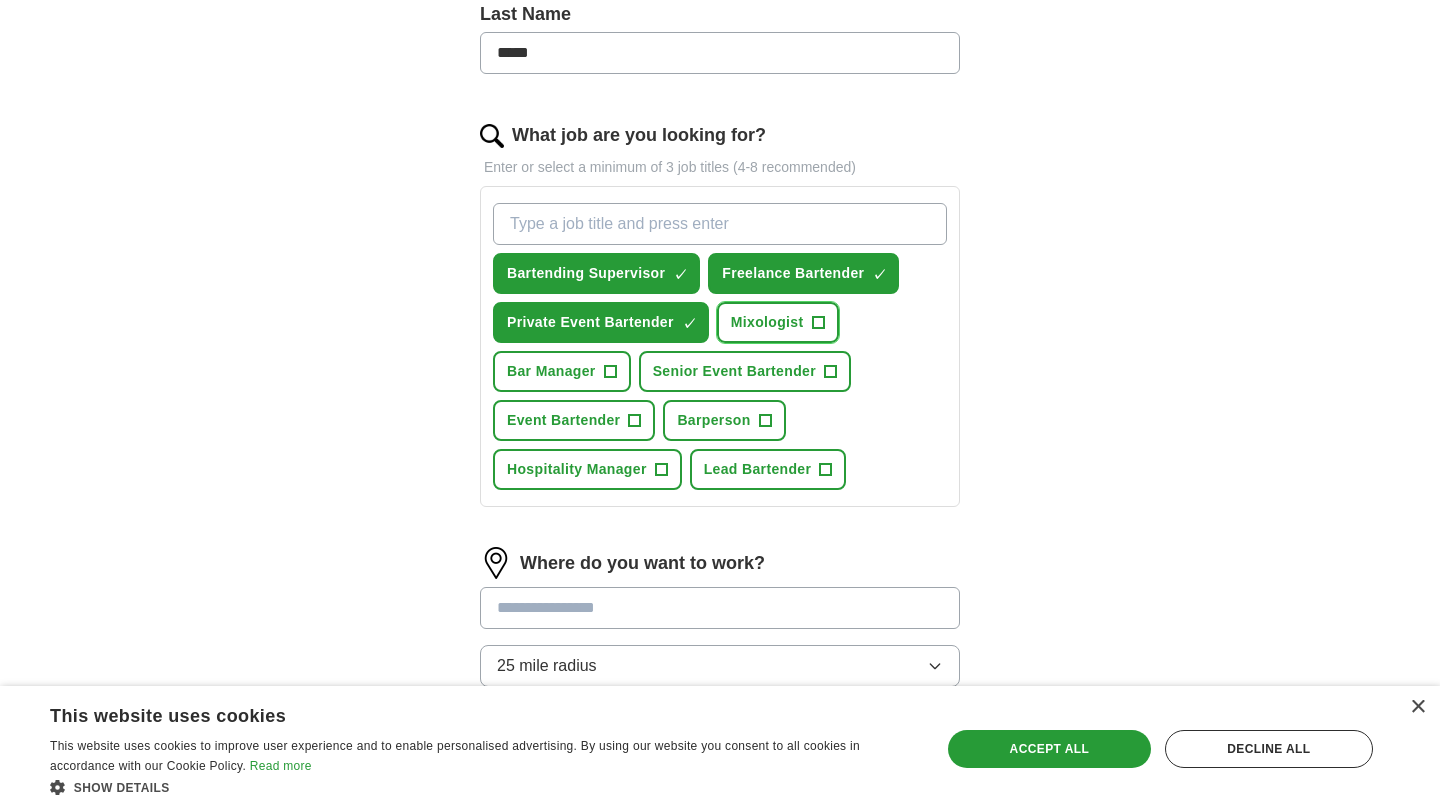 click on "Mixologist" at bounding box center (767, 322) 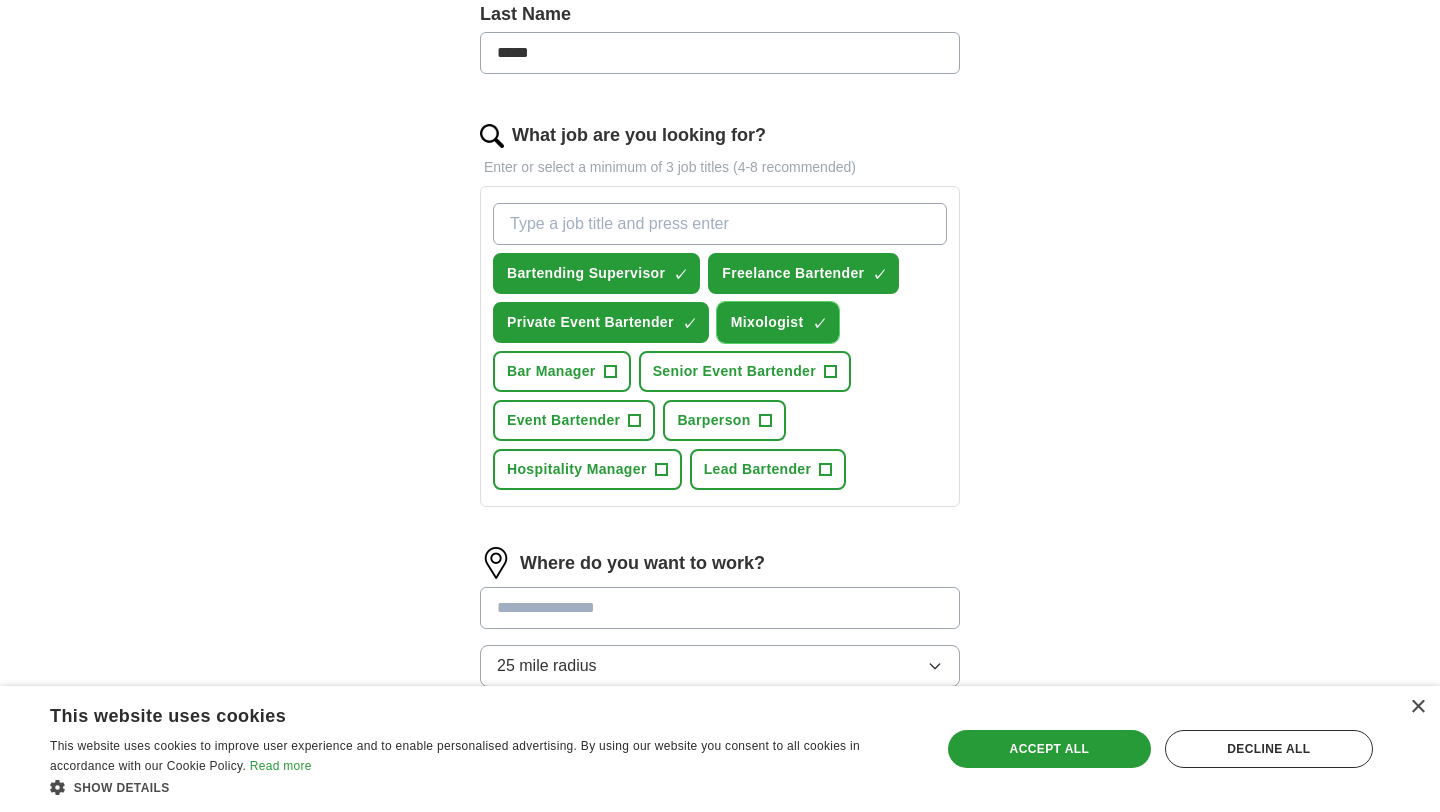click on "Mixologist" at bounding box center (767, 322) 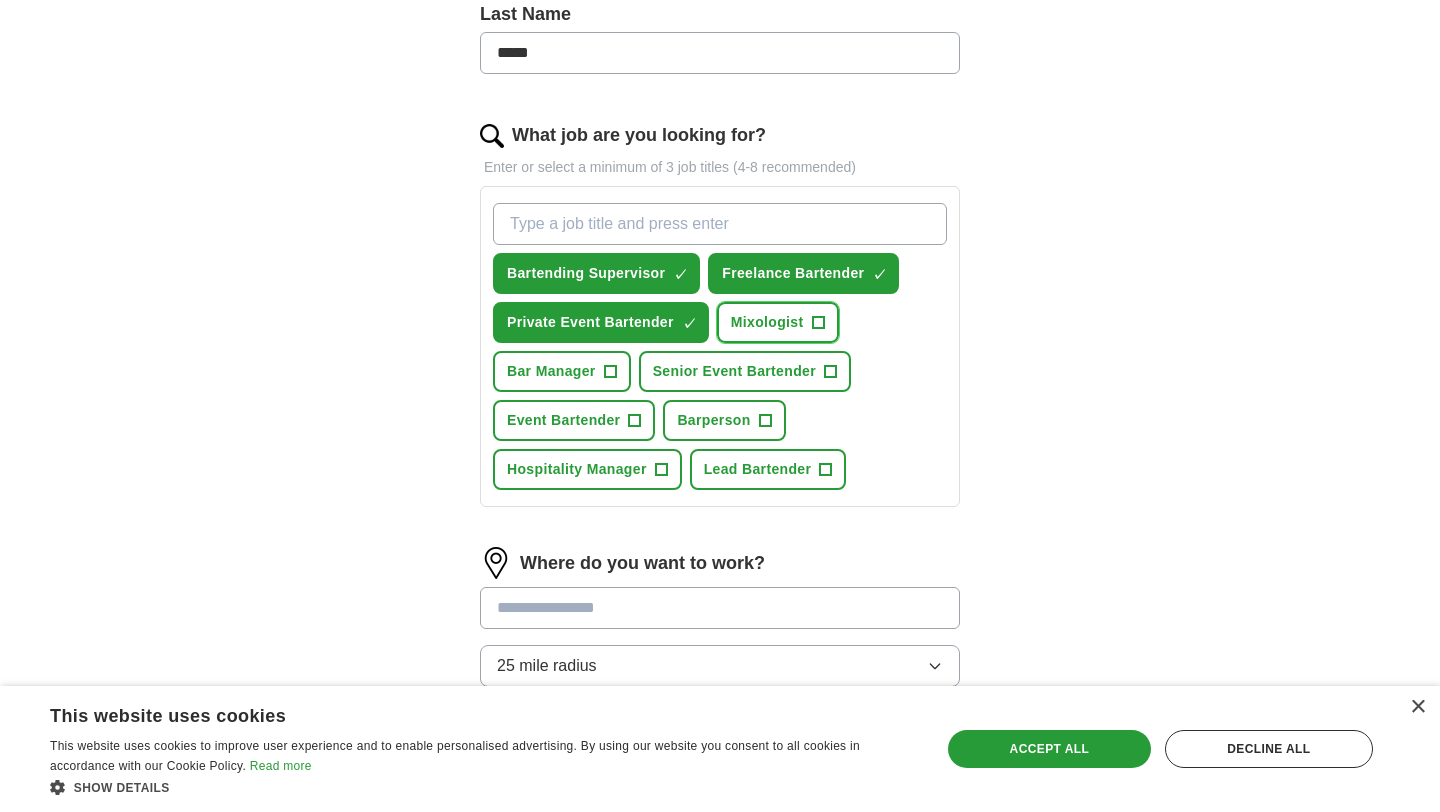 click on "Mixologist" at bounding box center (767, 322) 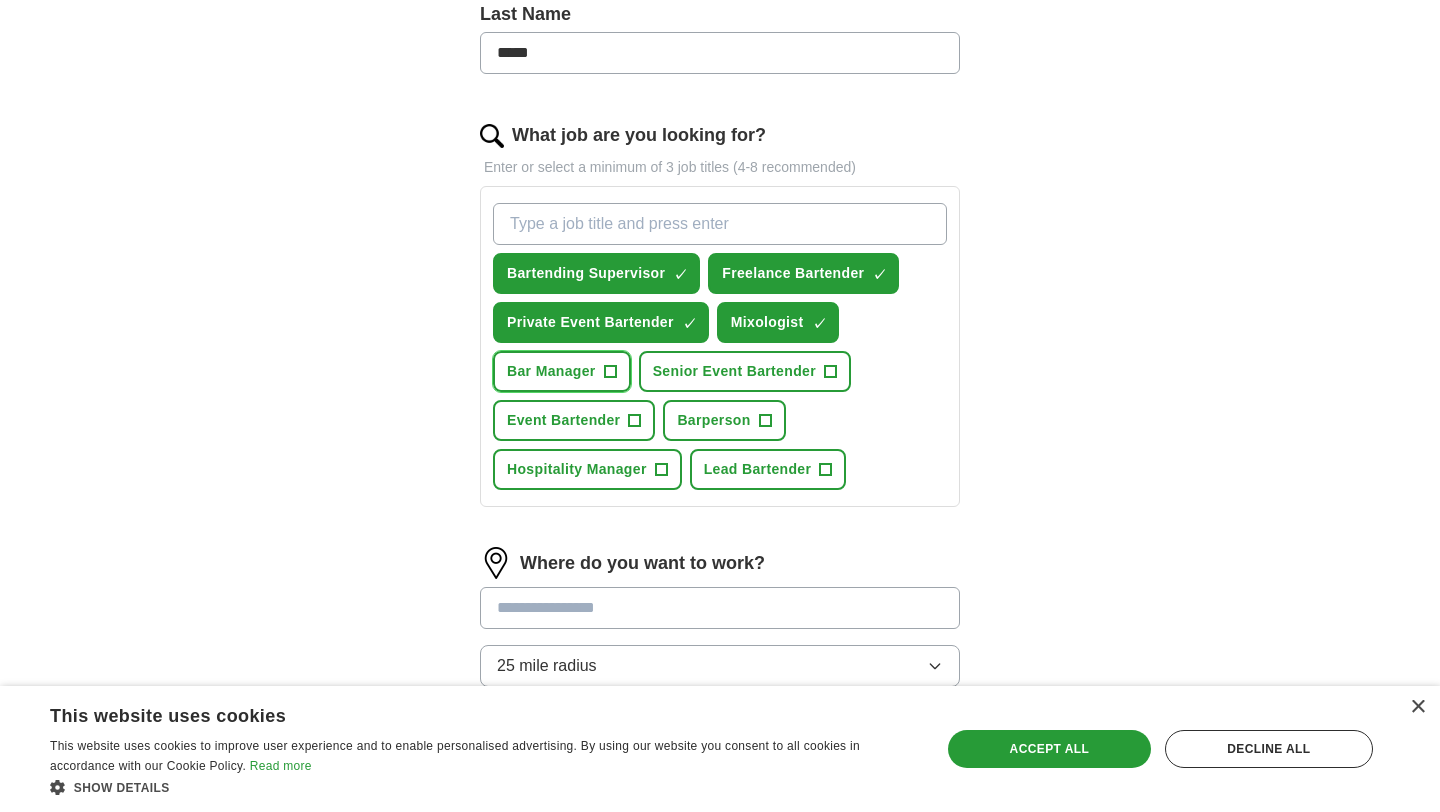click on "+" at bounding box center [610, 372] 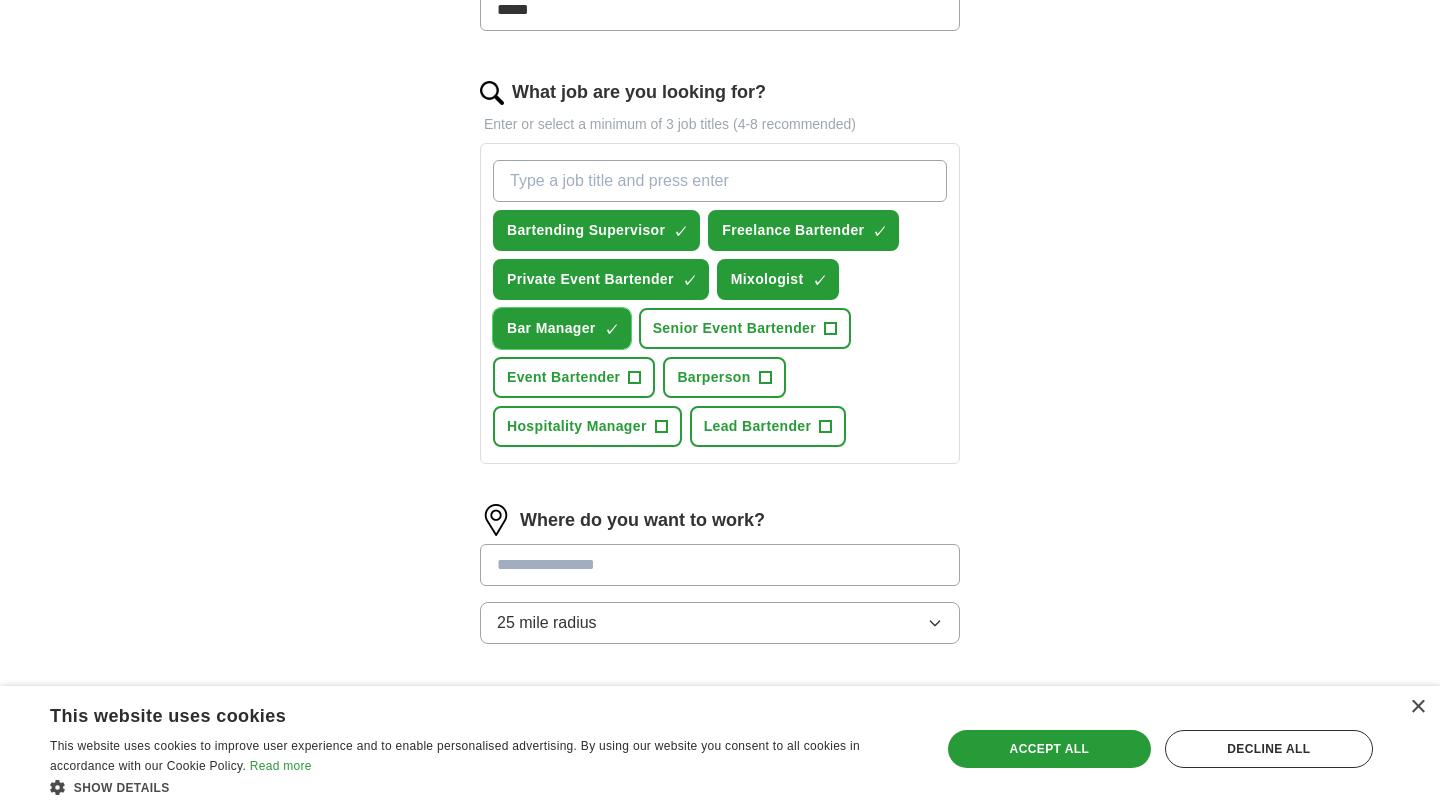 scroll, scrollTop: 597, scrollLeft: 0, axis: vertical 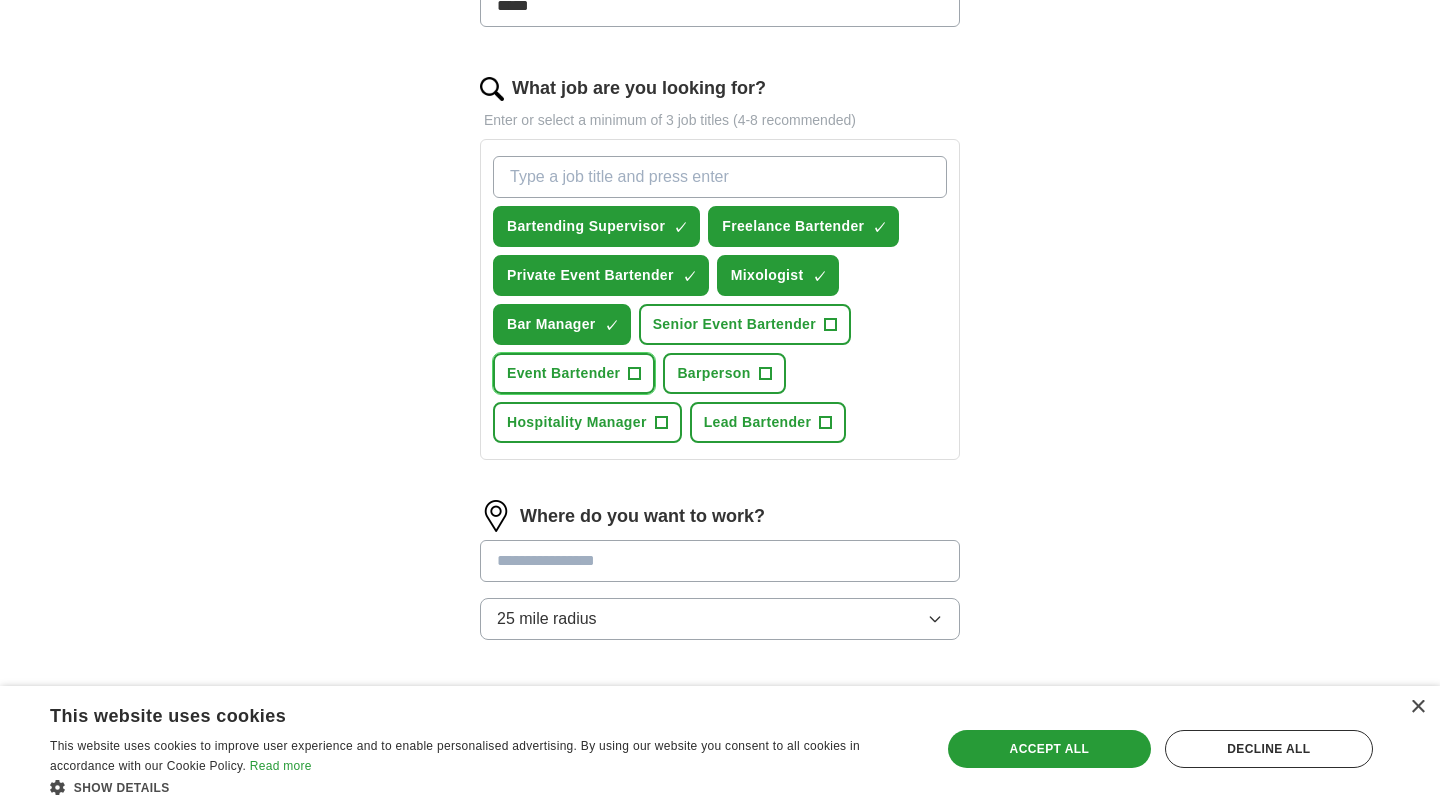 click on "Event Bartender" at bounding box center (563, 373) 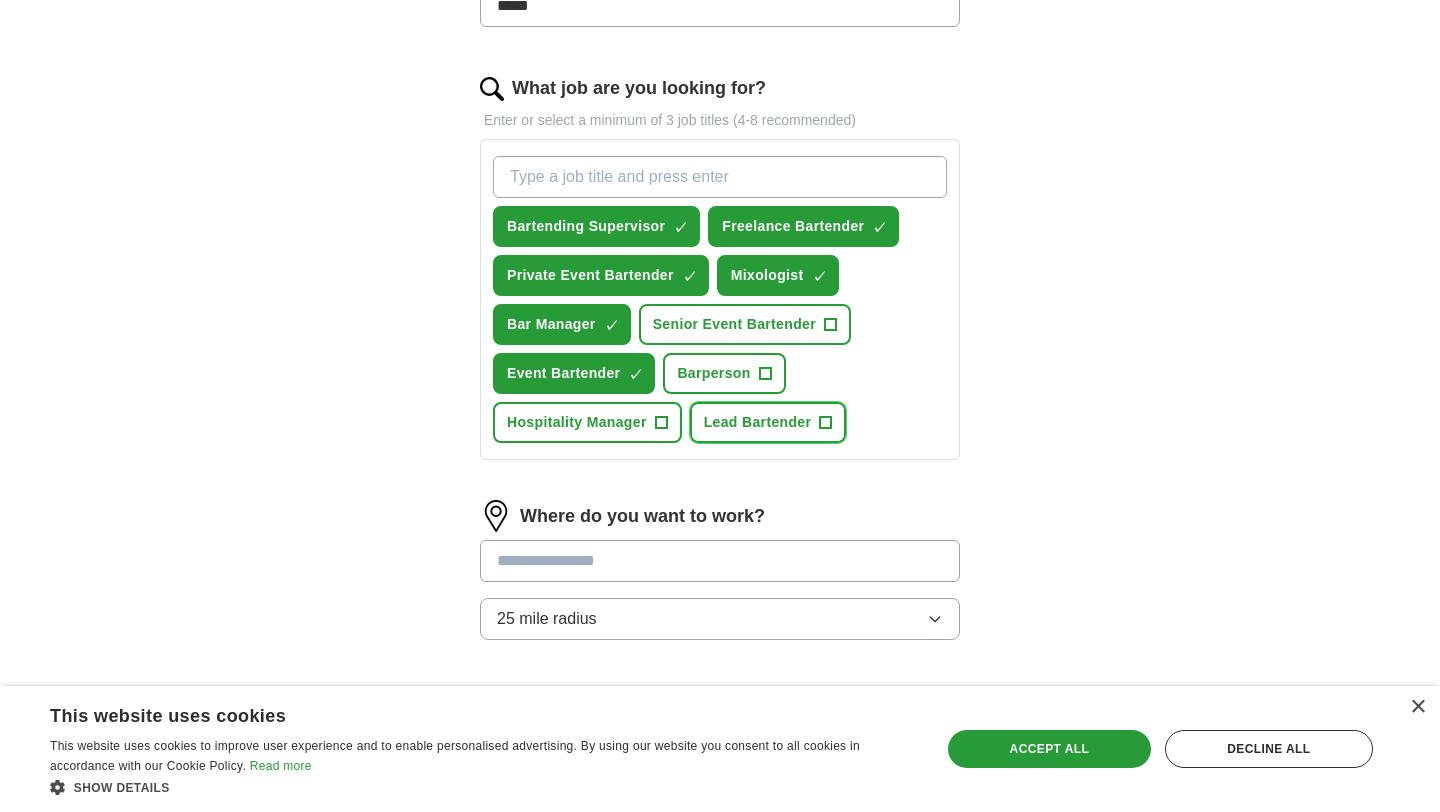 click on "Lead Bartender" at bounding box center (758, 422) 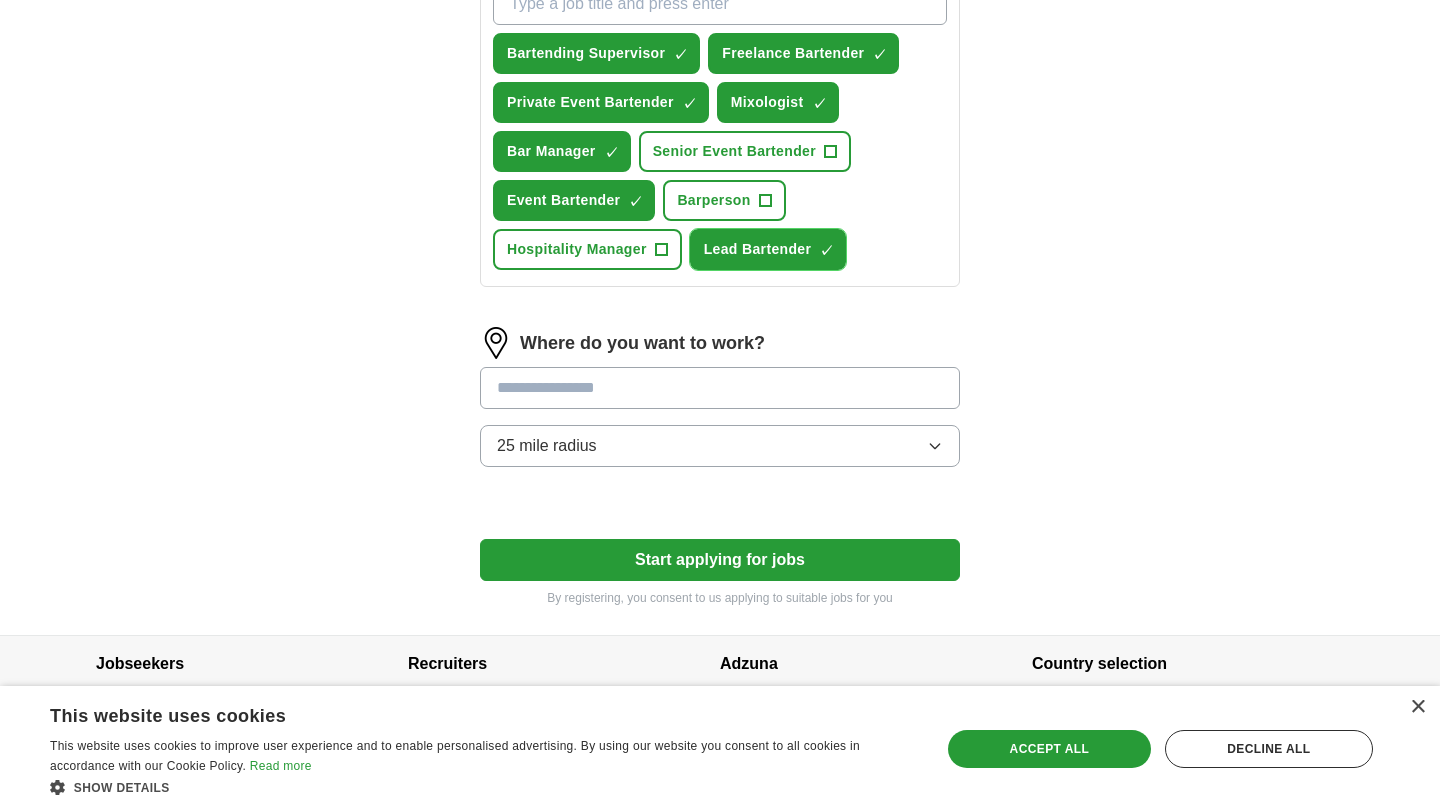 scroll, scrollTop: 795, scrollLeft: 0, axis: vertical 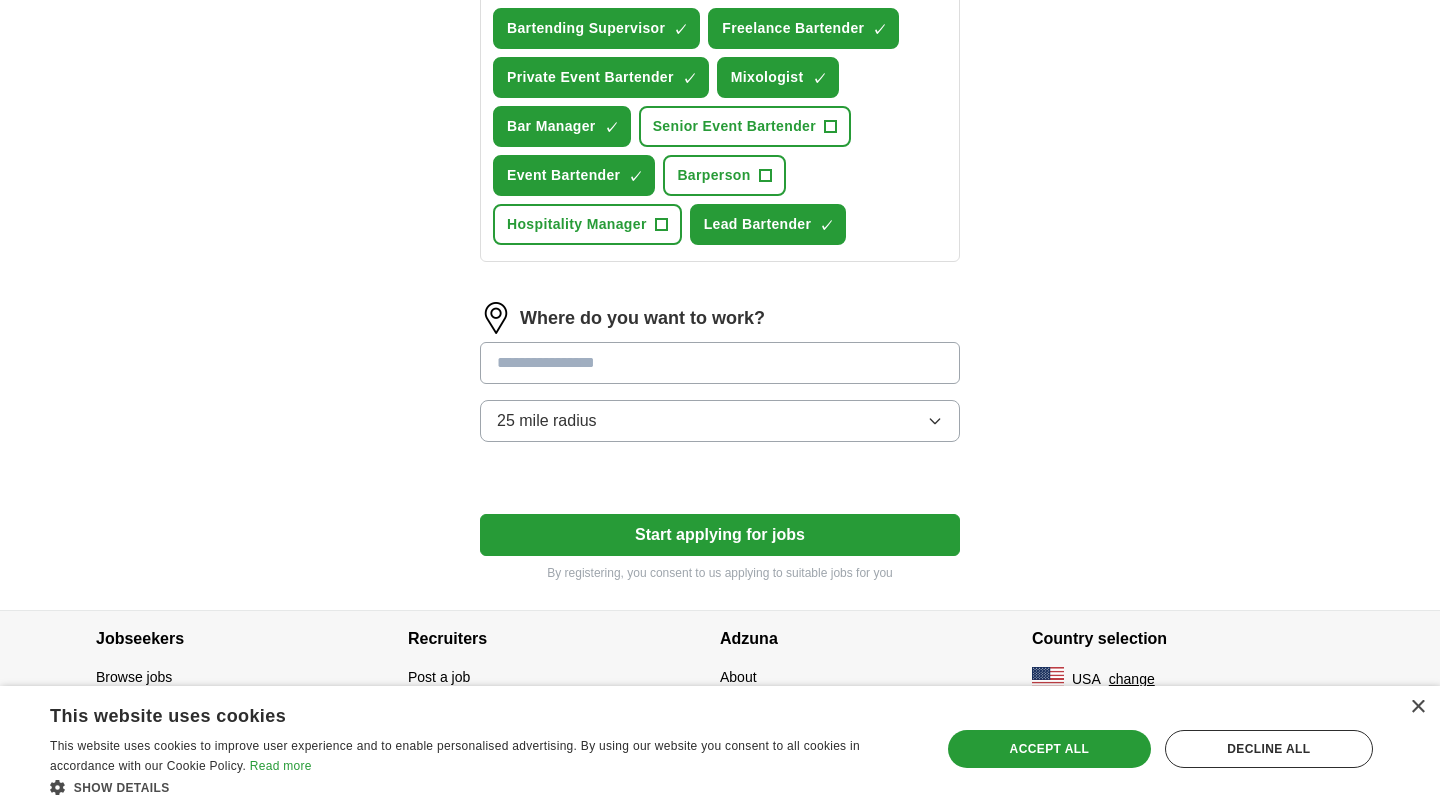click at bounding box center [720, 363] 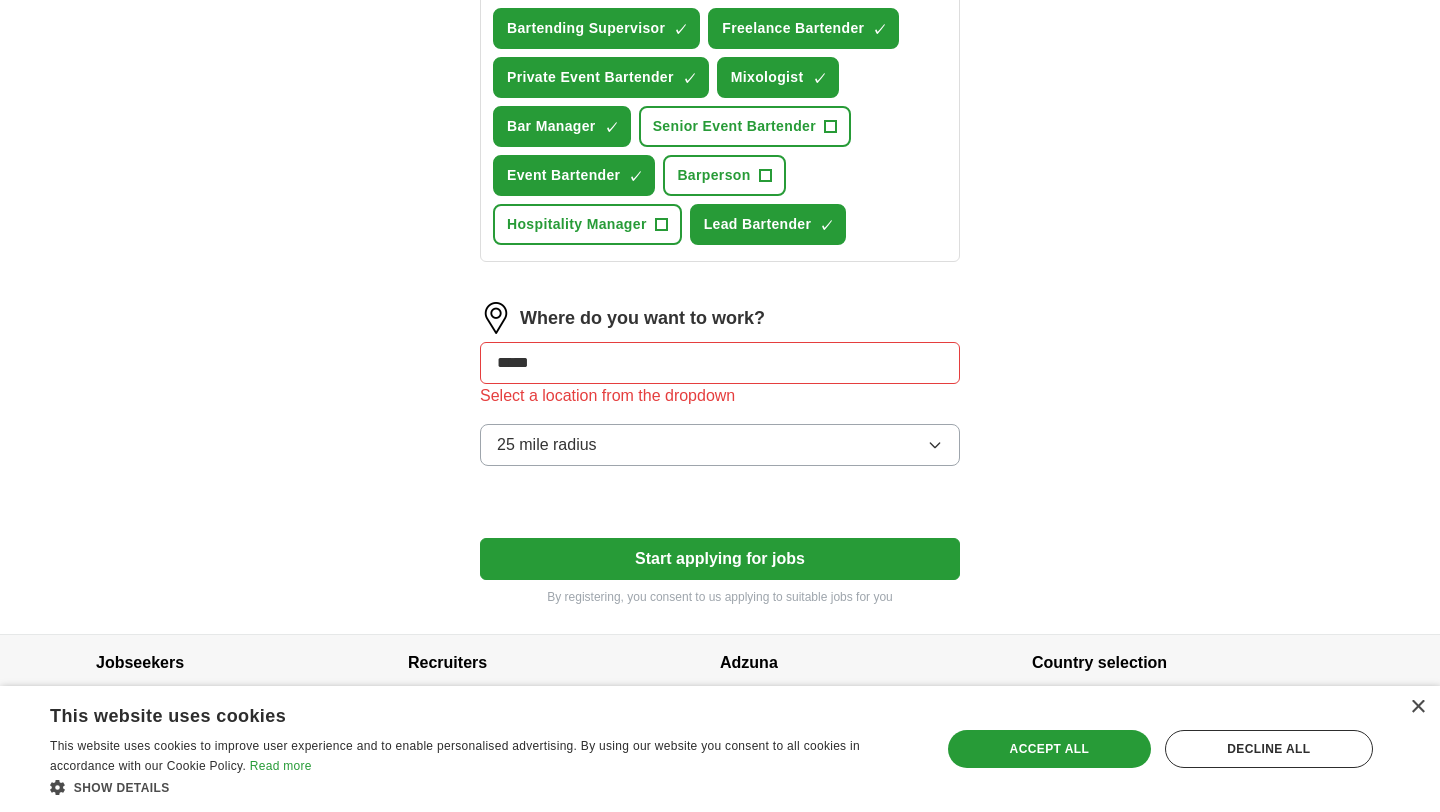 click on "ApplyIQ Let ApplyIQ do the hard work of searching and applying for jobs. Just tell us what you're looking for, and we'll do the rest. Select a resume [FIRST] [LAST] [DATE] -1-.docx [DATE], [TIME] Upload a different resume By uploading your resume you agree to our T&Cs and Privacy Notice. First Name ******** Last Name ***** What job are you looking for? Enter or select a minimum of 3 job titles (4-8 recommended) Bartending Supervisor ✓ × Freelance Bartender ✓ × Private Event Bartender ✓ × Mixologist ✓ × Bar Manager ✓ × Senior Event Bartender + Event Bartender ✓ × Barperson + Hospitality Manager + Lead Bartender ✓ × Where do you want to work? ***** Select a location from the dropdown 25 mile radius Start applying for jobs By registering, you consent to us applying to suitable jobs for you" at bounding box center [720, -50] 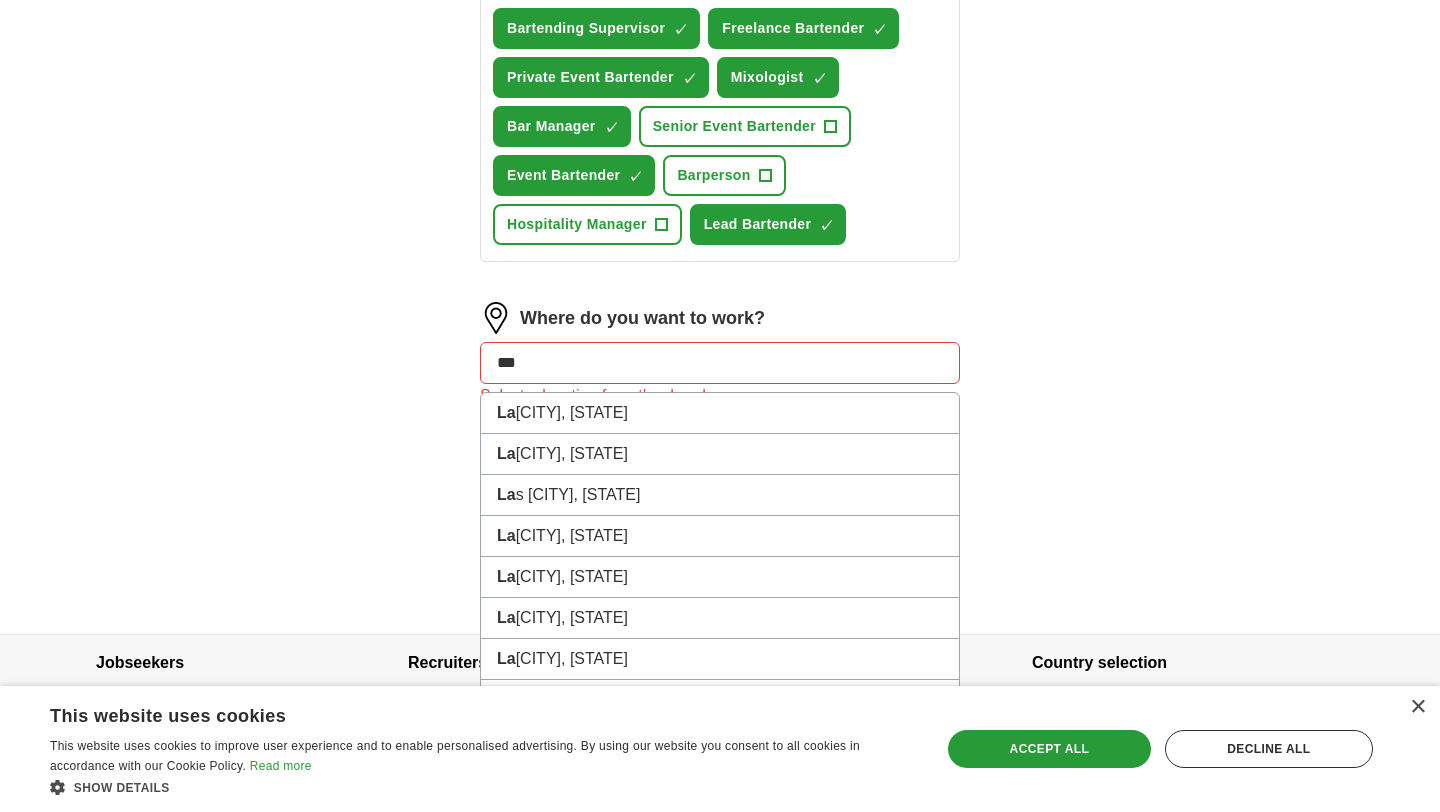 type on "***" 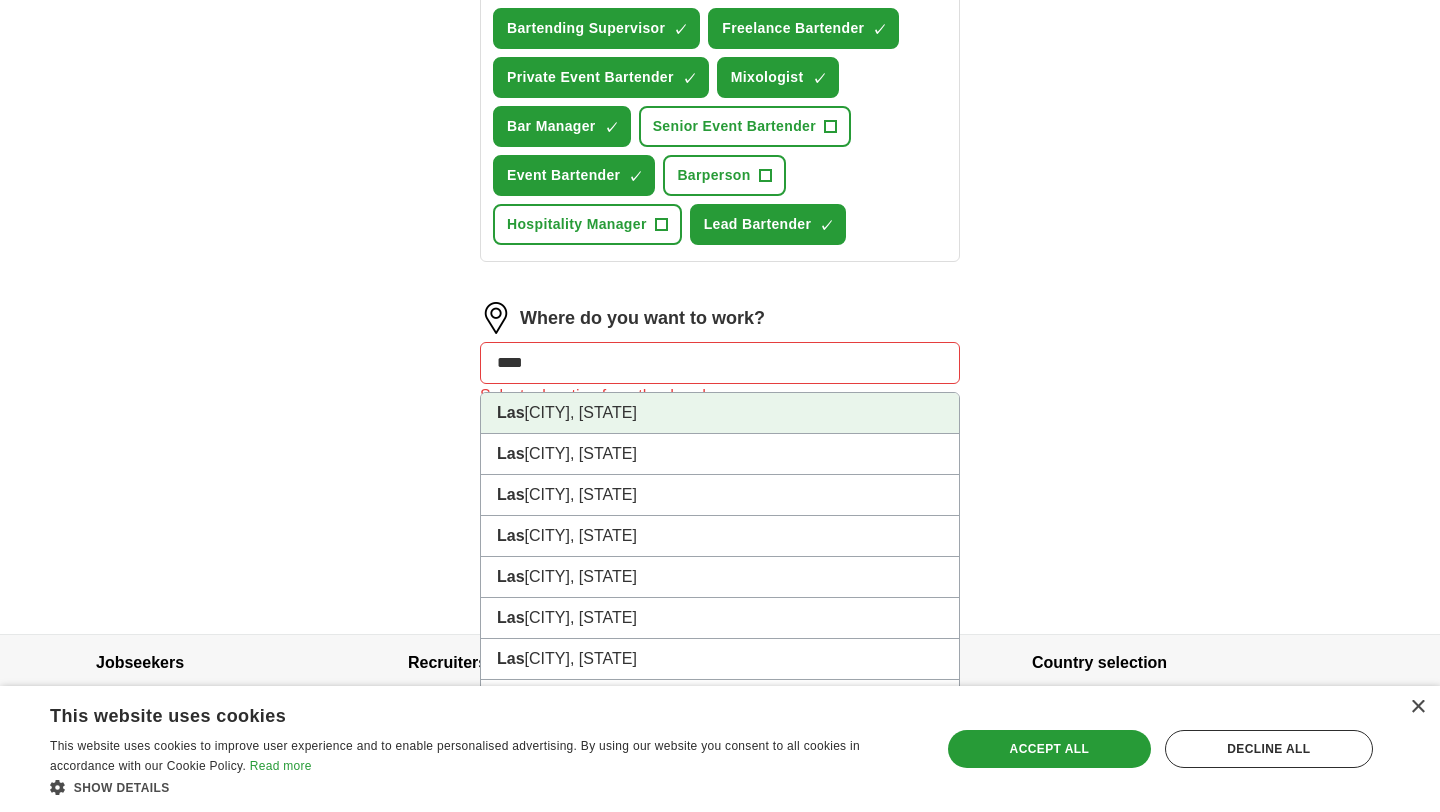click on "[CITY], [STATE]" at bounding box center [720, 413] 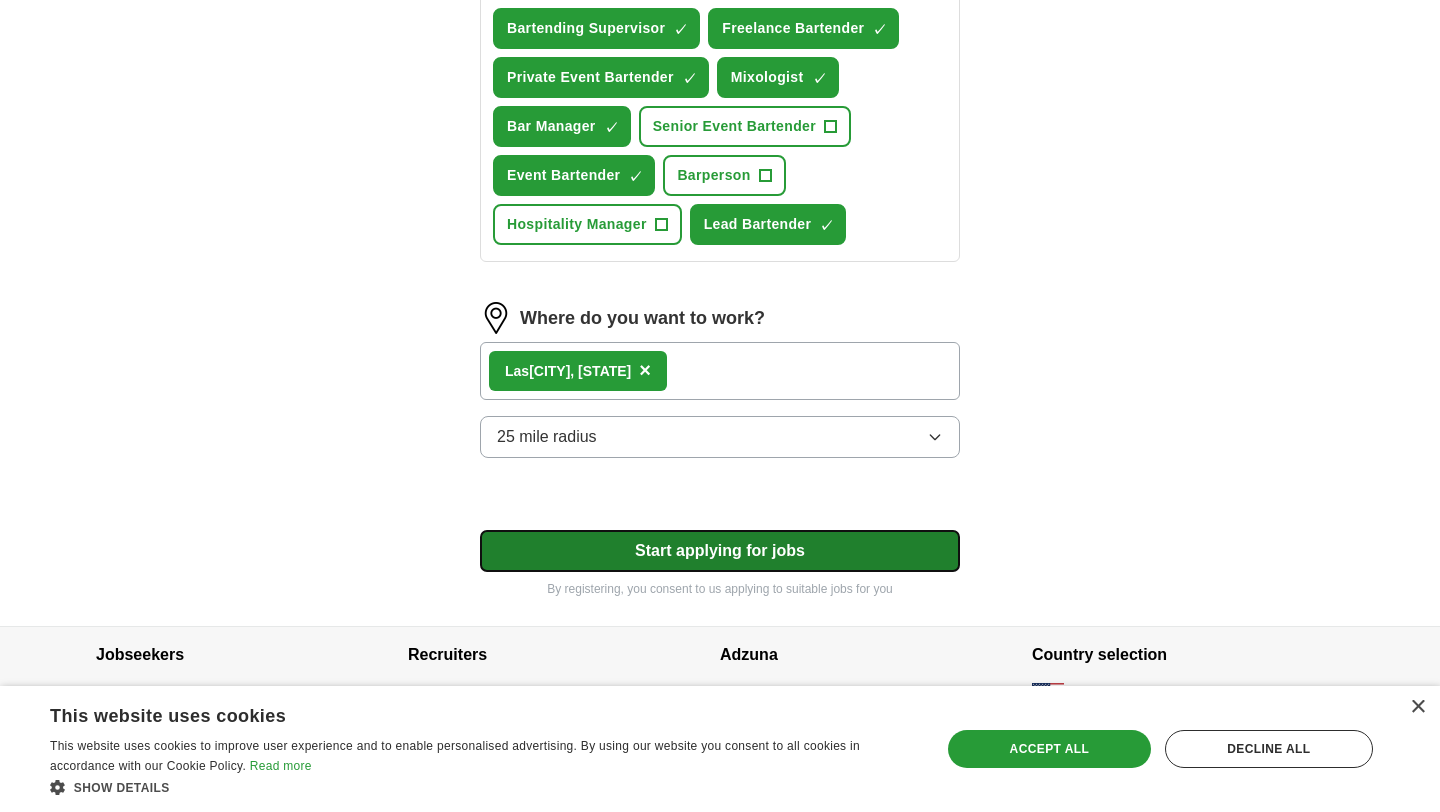 click on "Start applying for jobs" at bounding box center (720, 551) 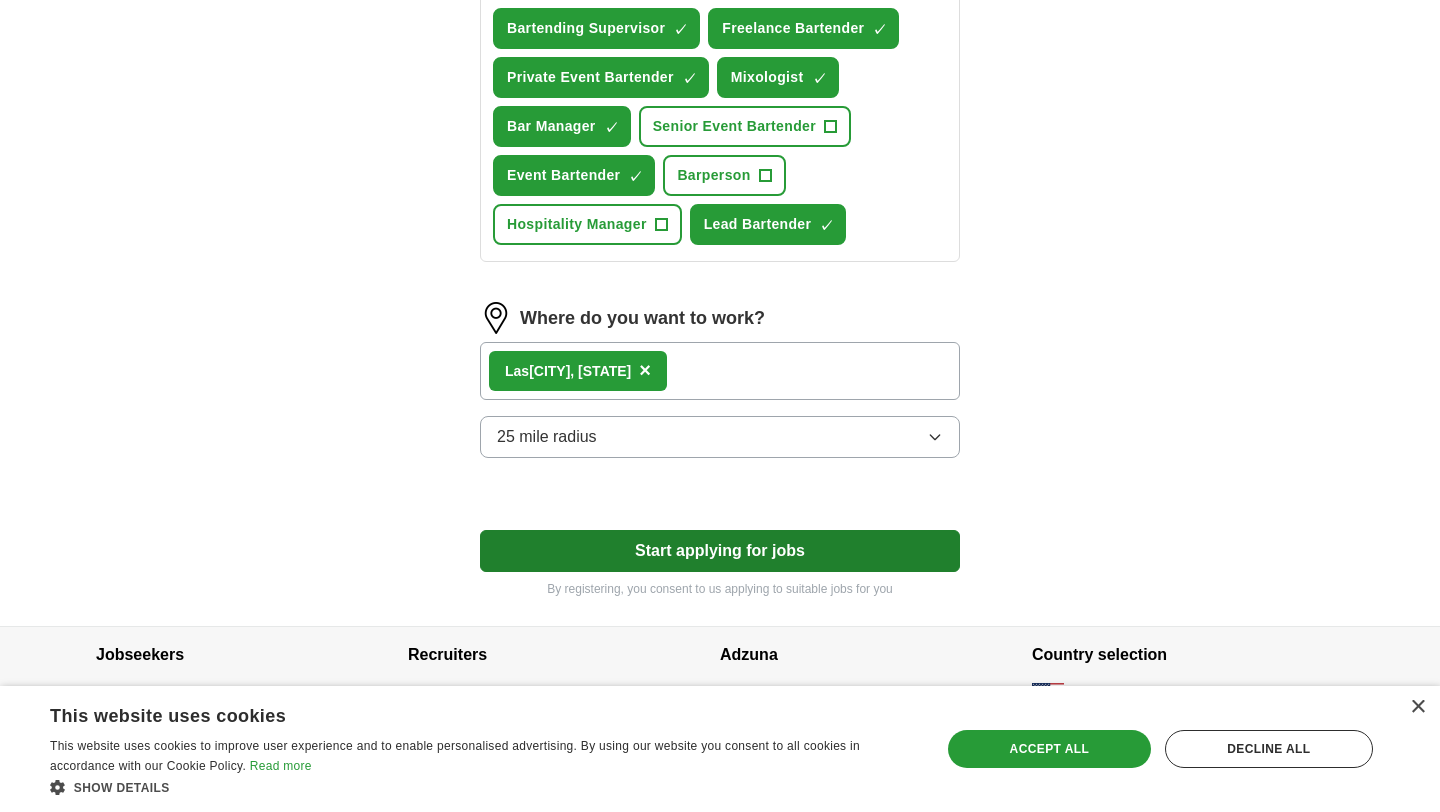 select on "**" 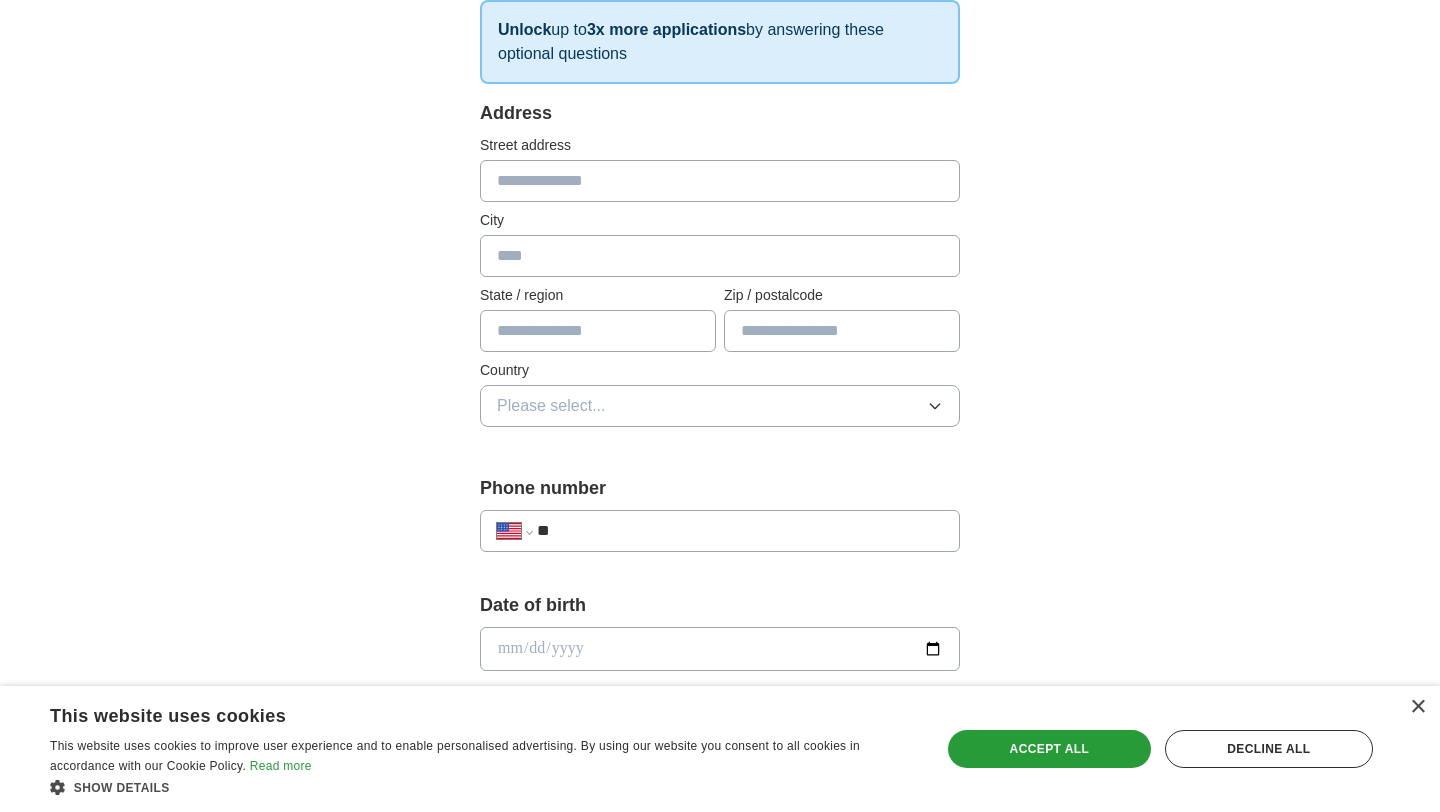 scroll, scrollTop: 337, scrollLeft: 0, axis: vertical 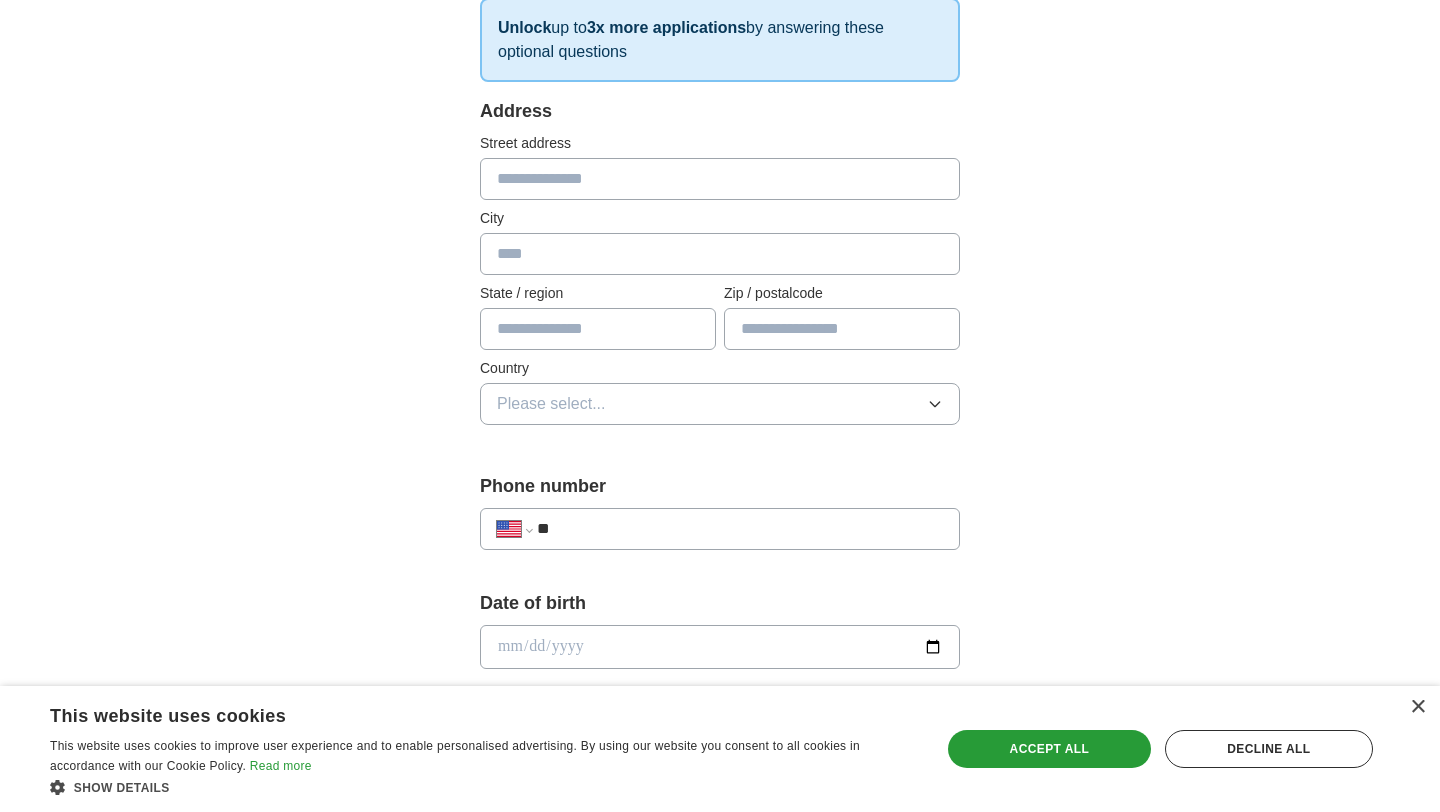 click at bounding box center [720, 179] 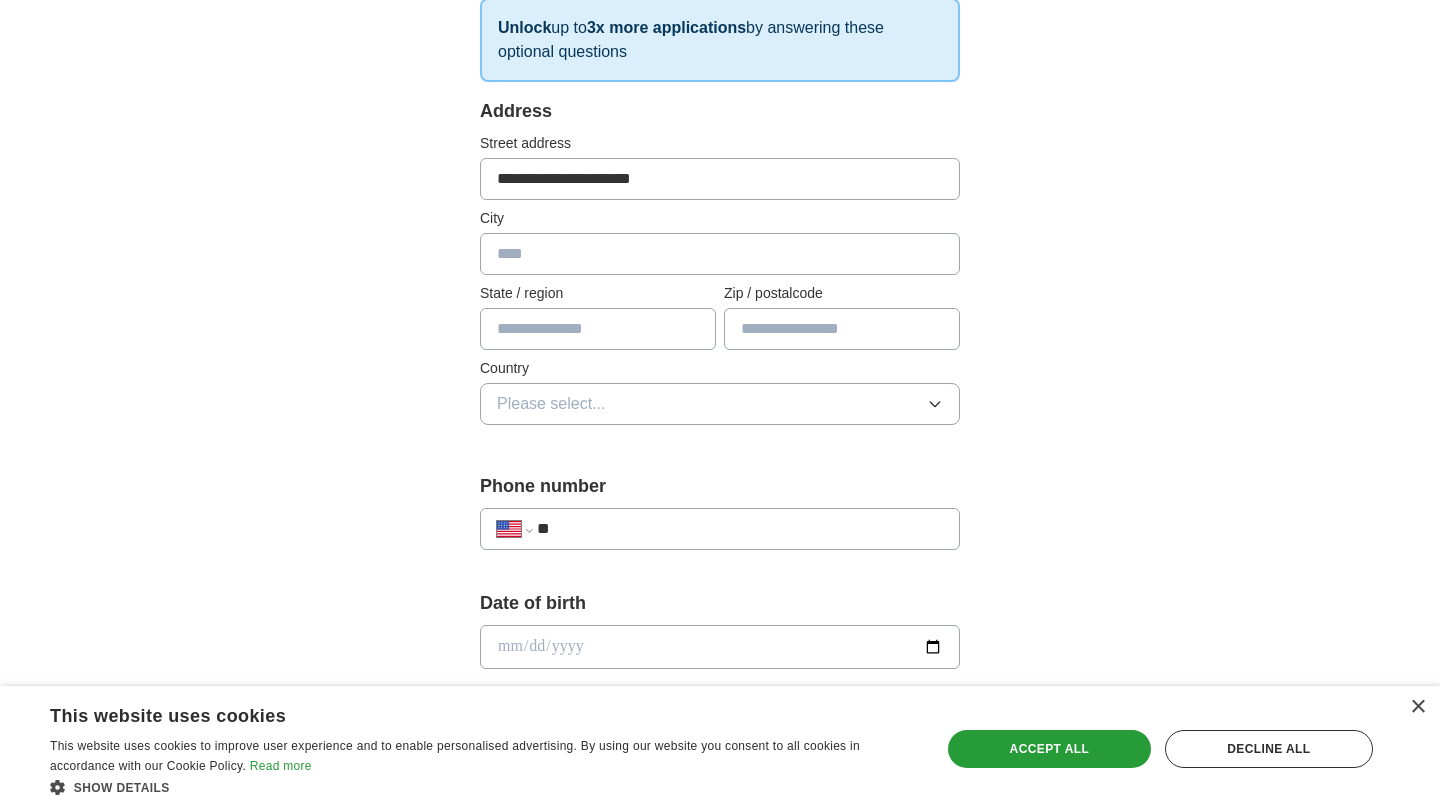 type on "*********" 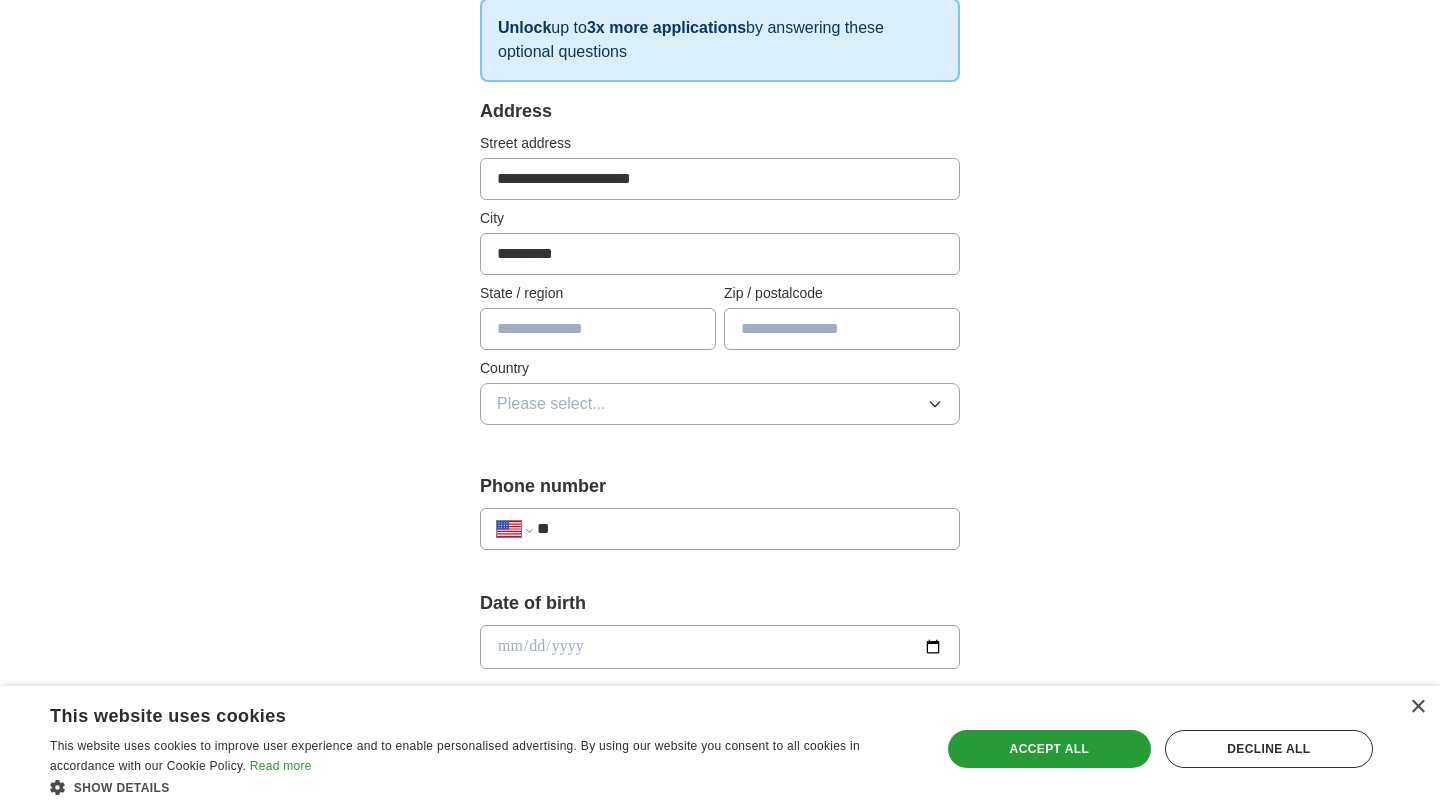 type on "**" 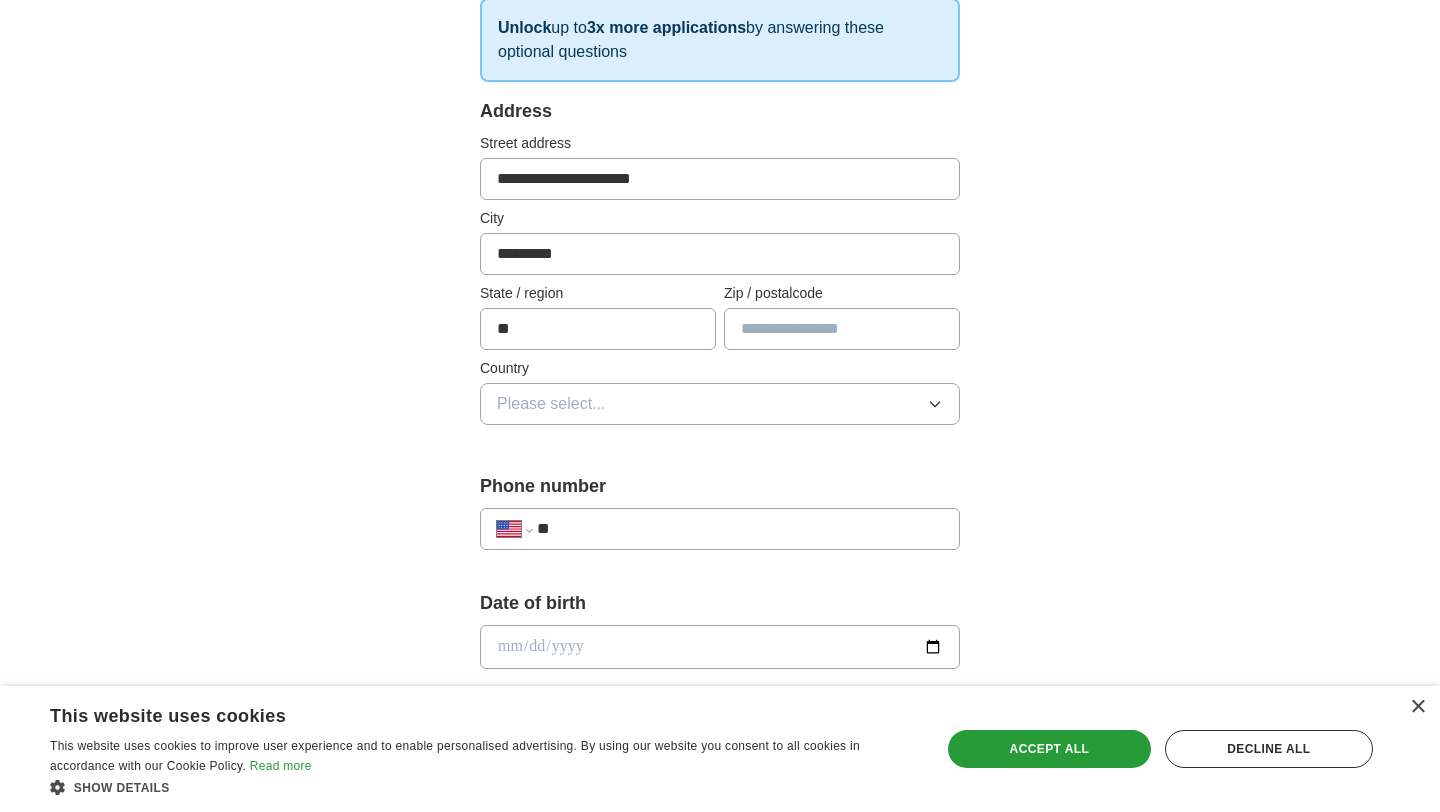 type on "*****" 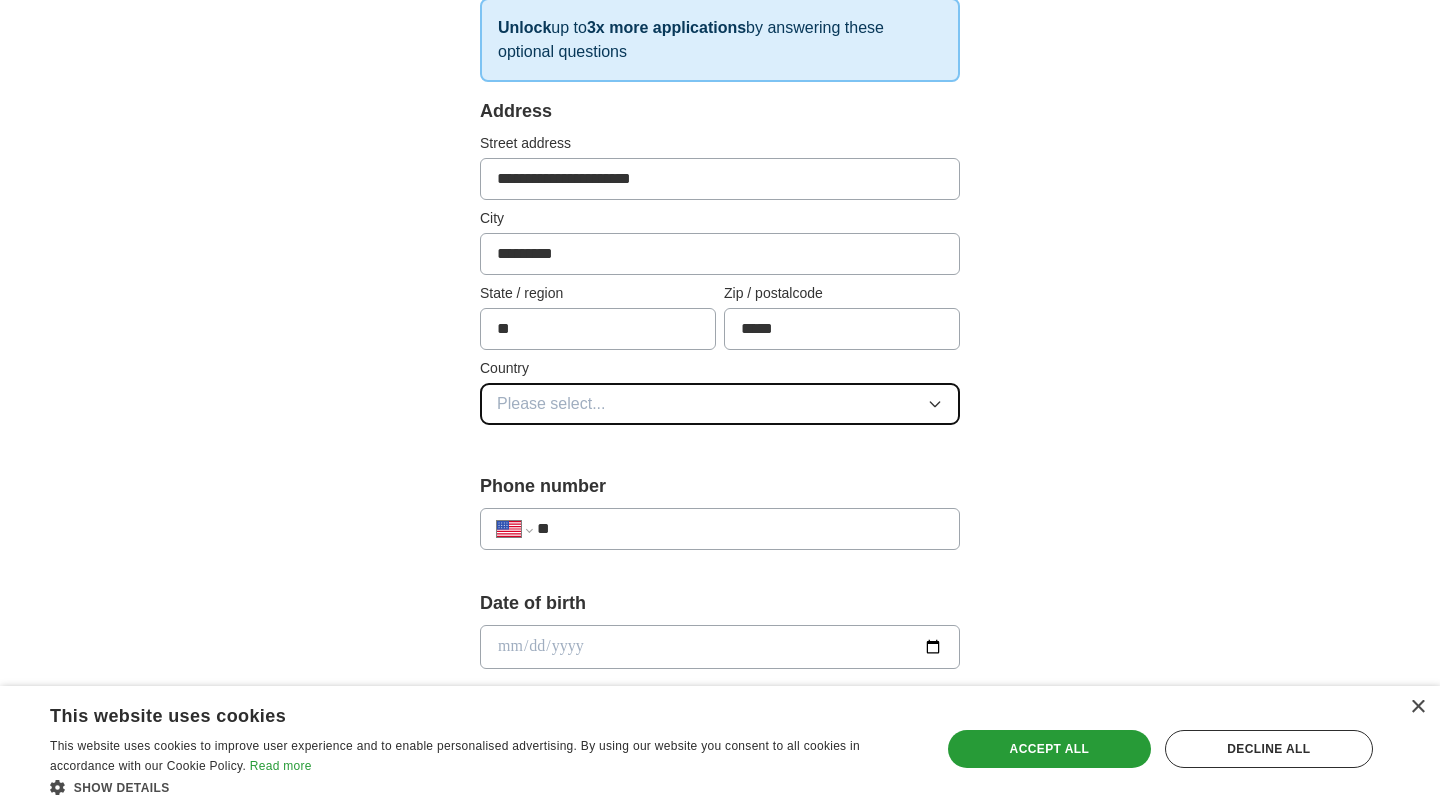 click on "Please select..." at bounding box center [720, 404] 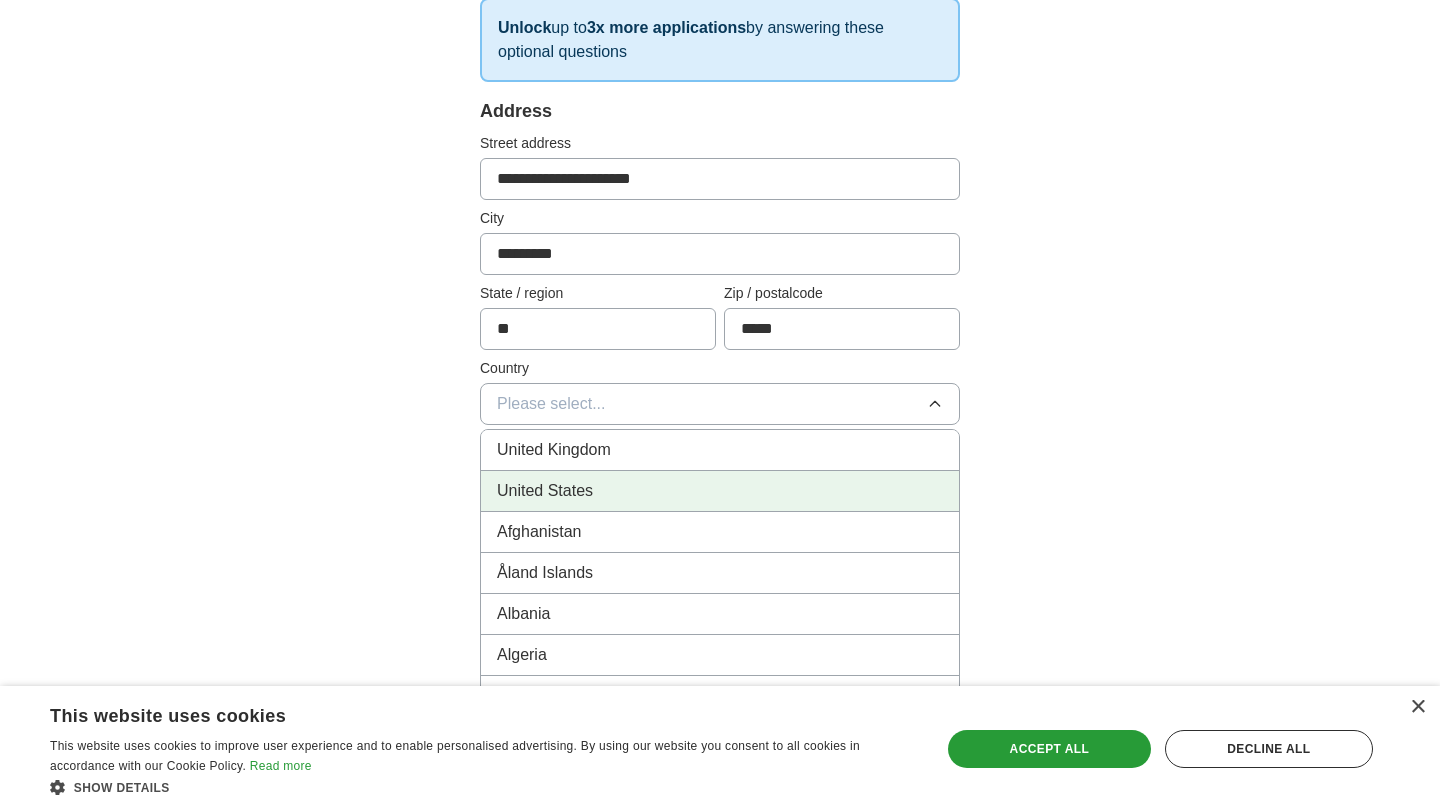 click on "United States" at bounding box center [720, 491] 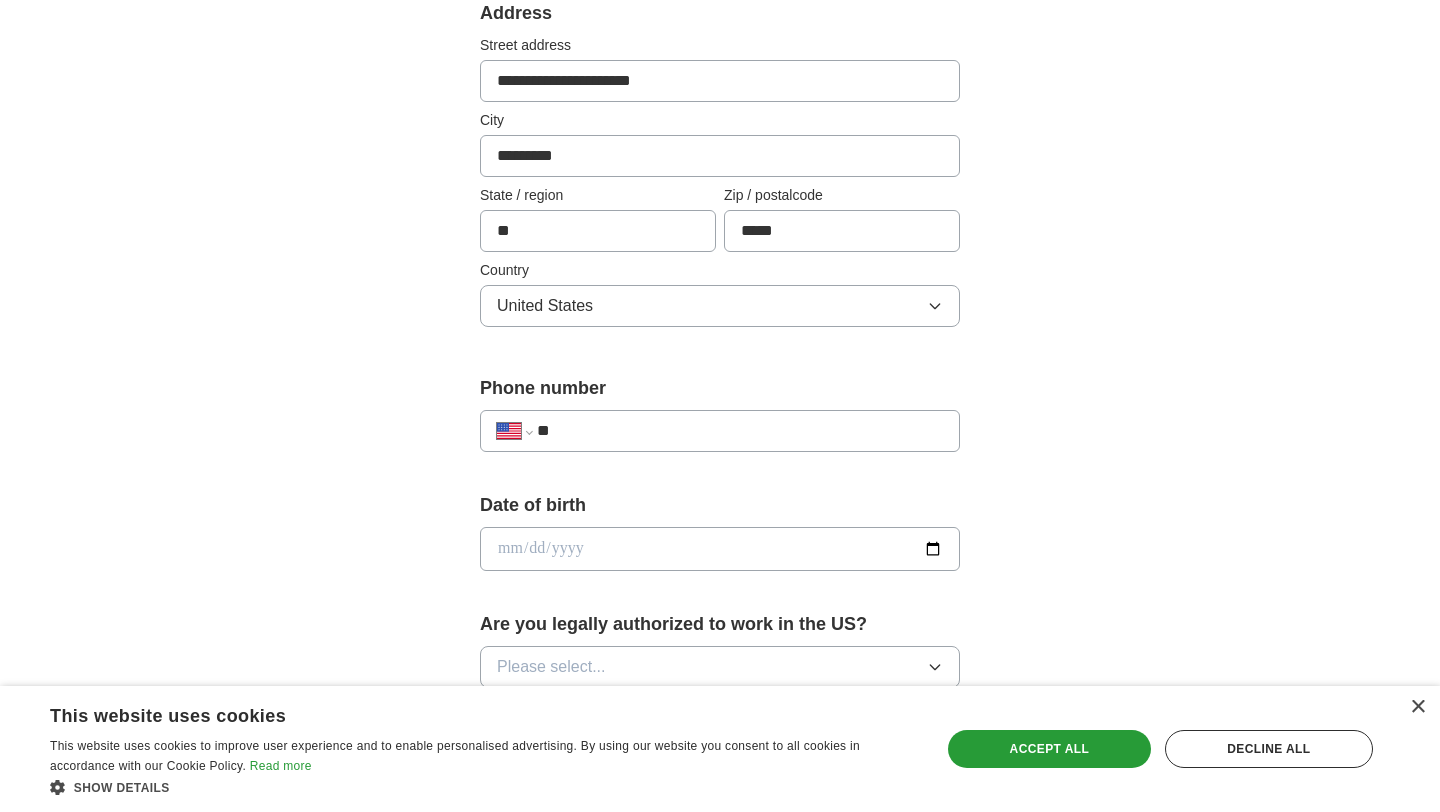 scroll, scrollTop: 452, scrollLeft: 0, axis: vertical 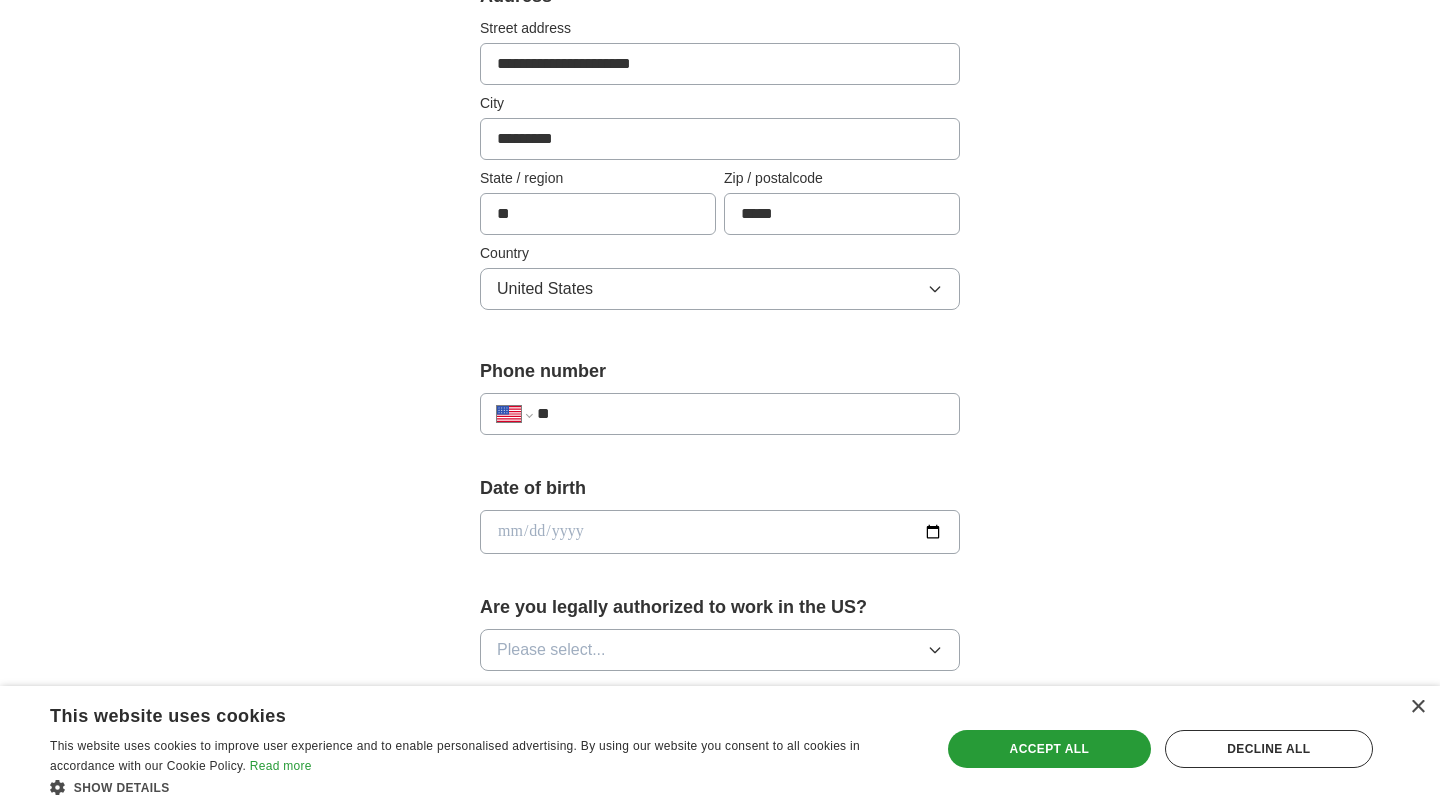 click on "**" at bounding box center (740, 414) 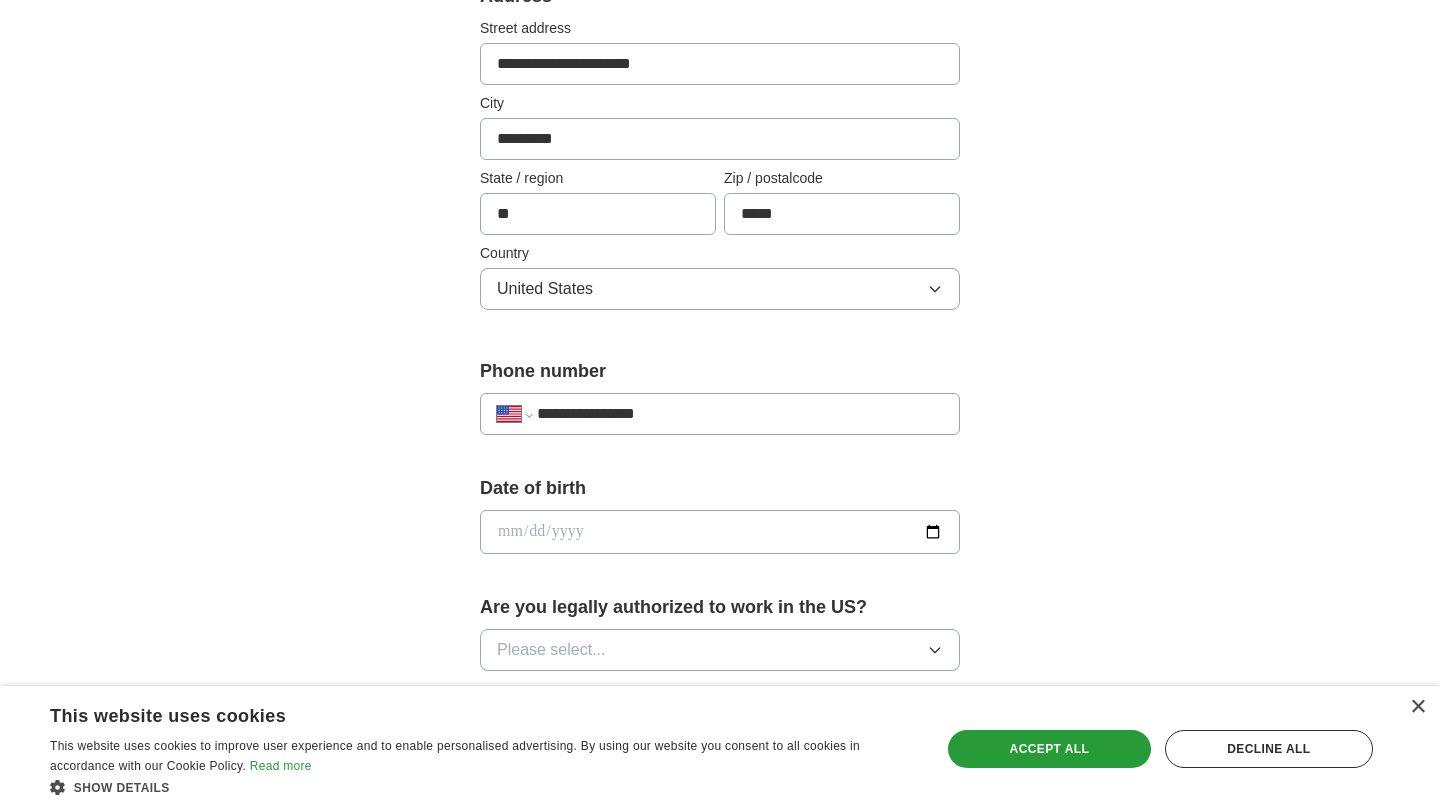 click on "**********" at bounding box center (740, 414) 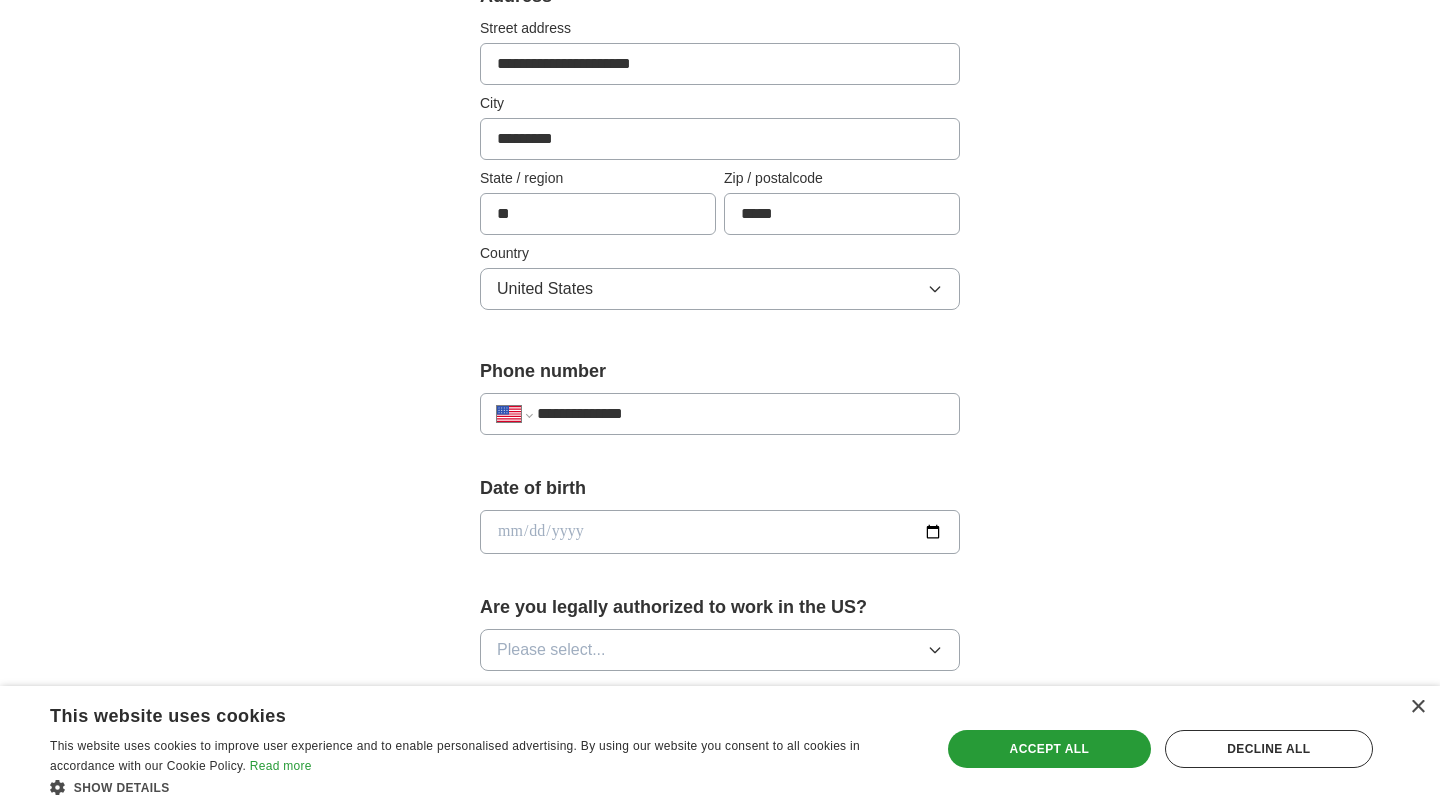 click on "**********" at bounding box center (740, 414) 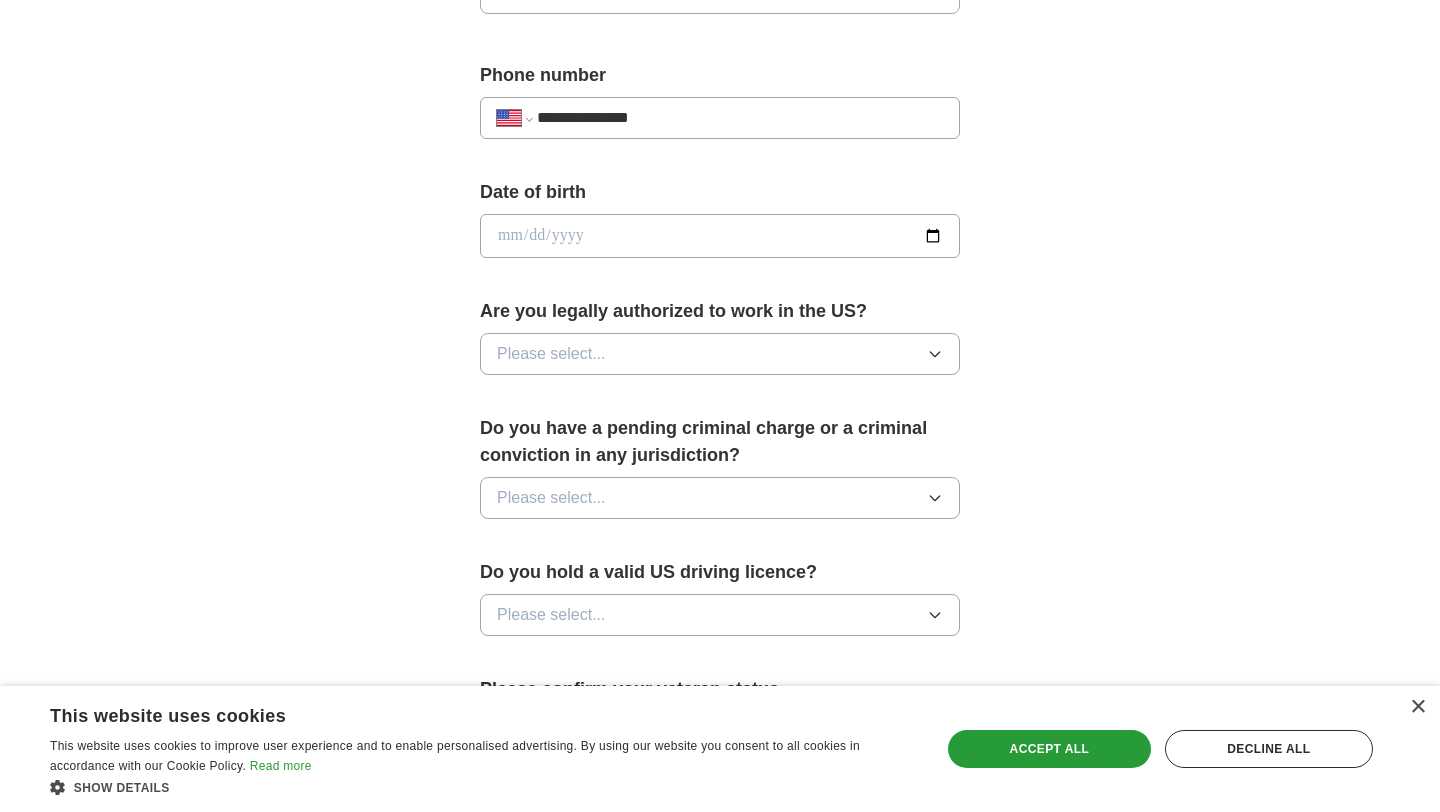 scroll, scrollTop: 756, scrollLeft: 0, axis: vertical 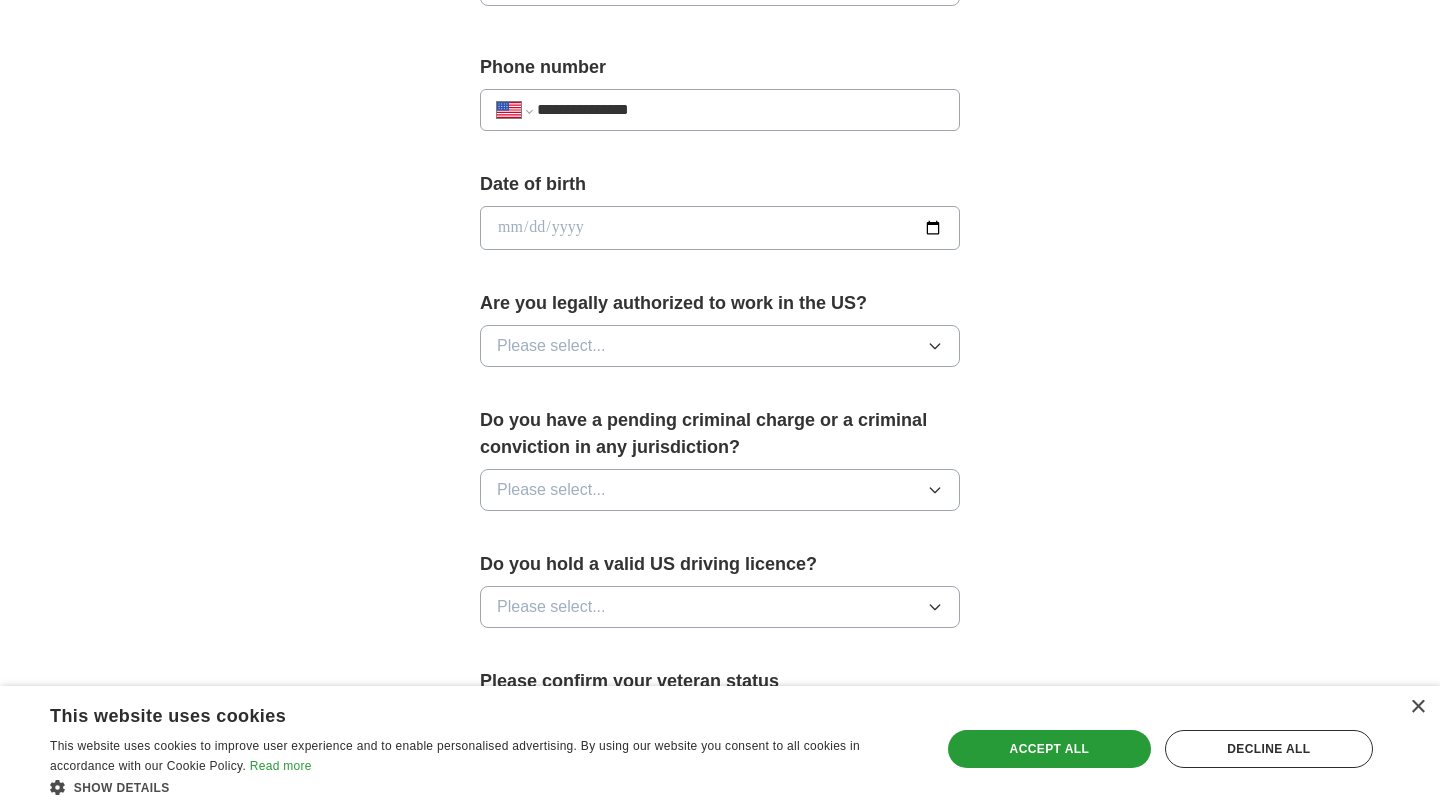 type on "**********" 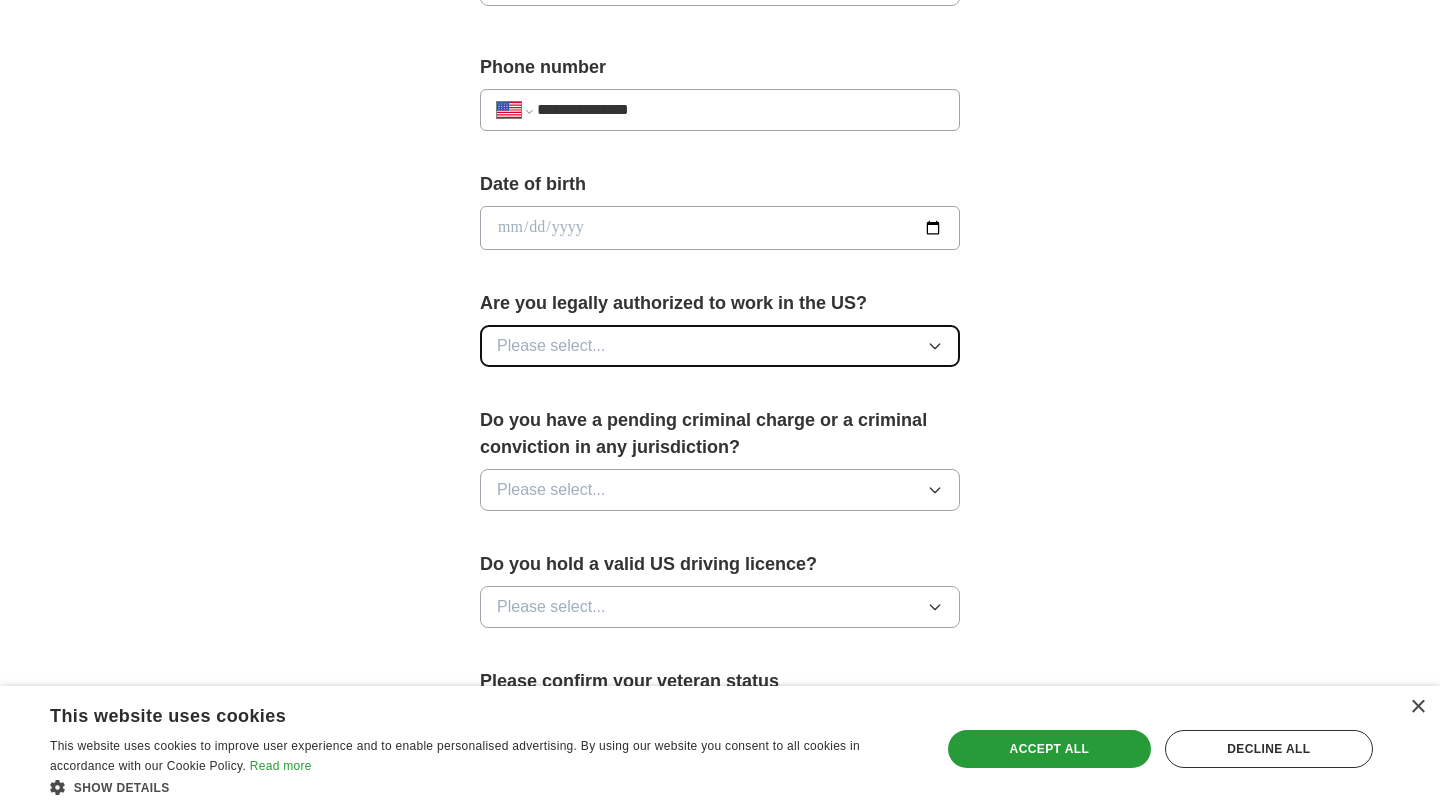 click on "Please select..." at bounding box center (720, 346) 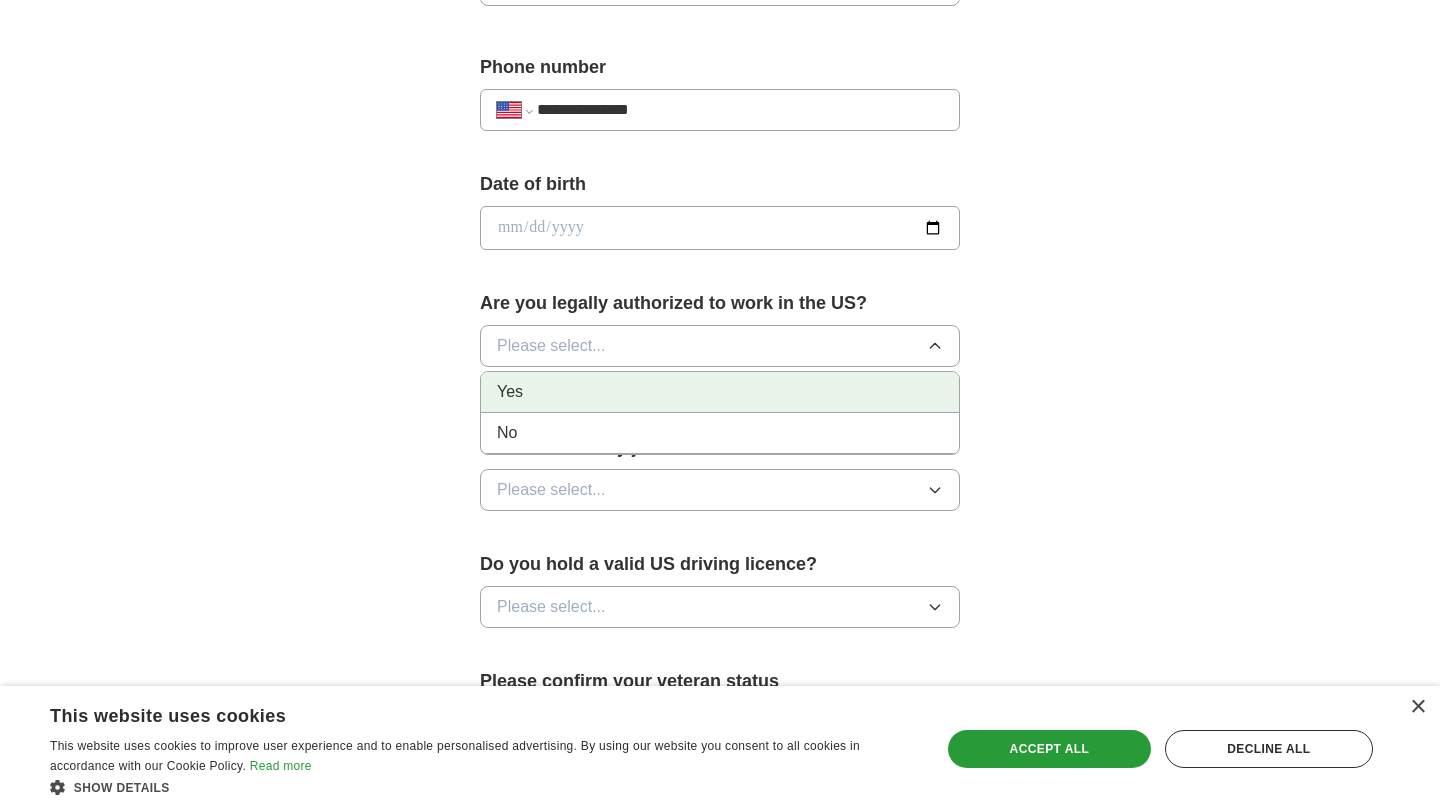 click on "Yes" at bounding box center [720, 392] 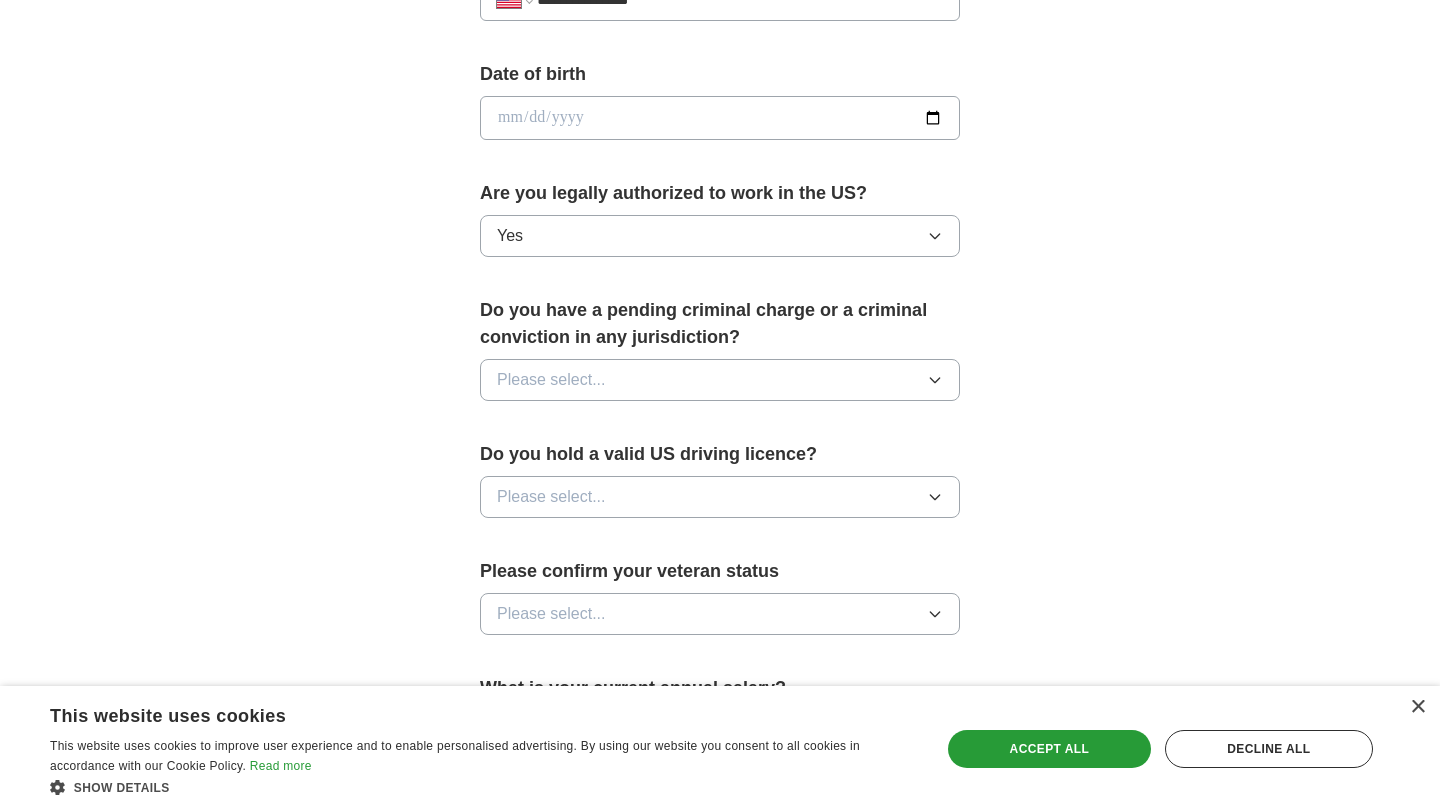 scroll, scrollTop: 943, scrollLeft: 0, axis: vertical 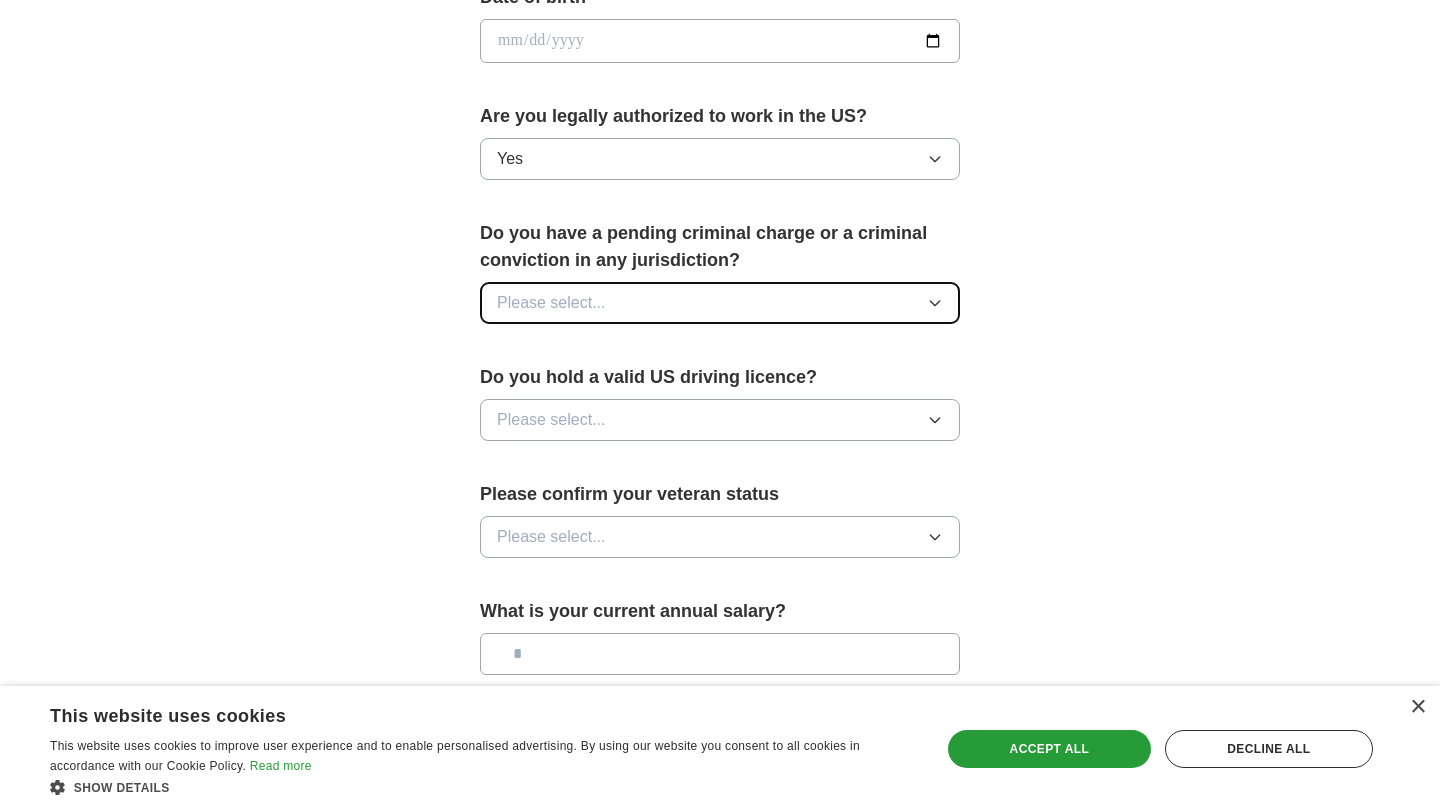 click on "Please select..." at bounding box center (720, 303) 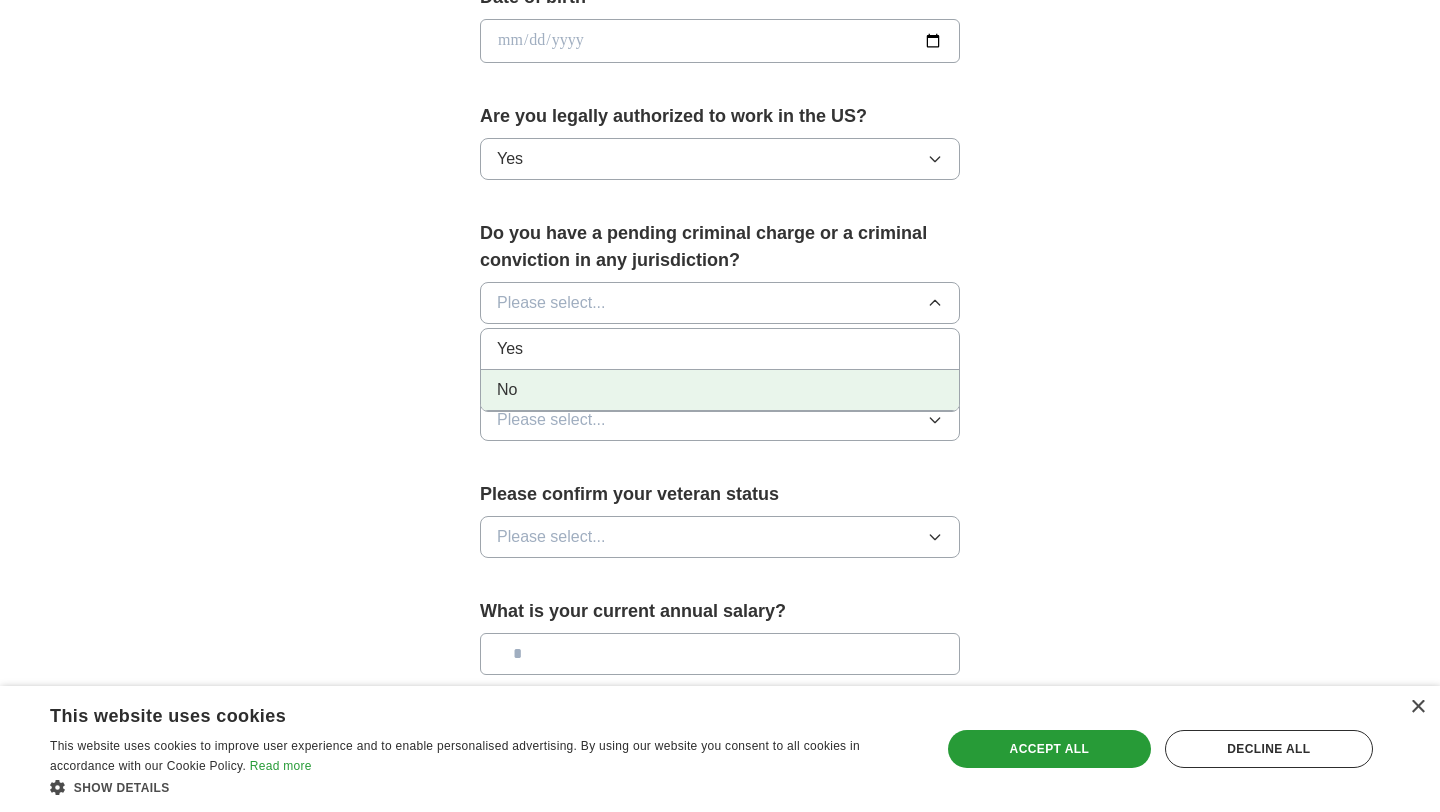 click on "No" at bounding box center (720, 390) 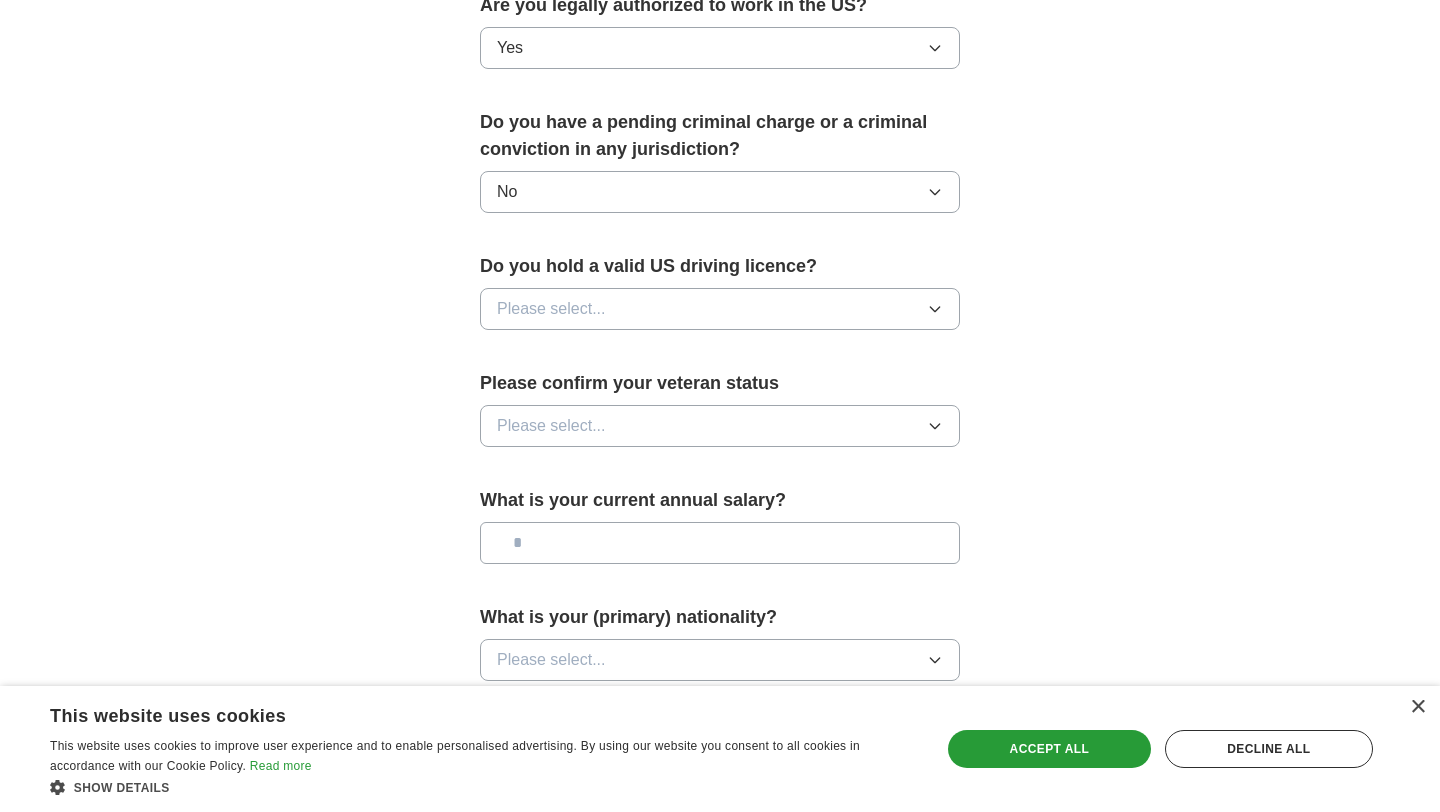 scroll, scrollTop: 1055, scrollLeft: 0, axis: vertical 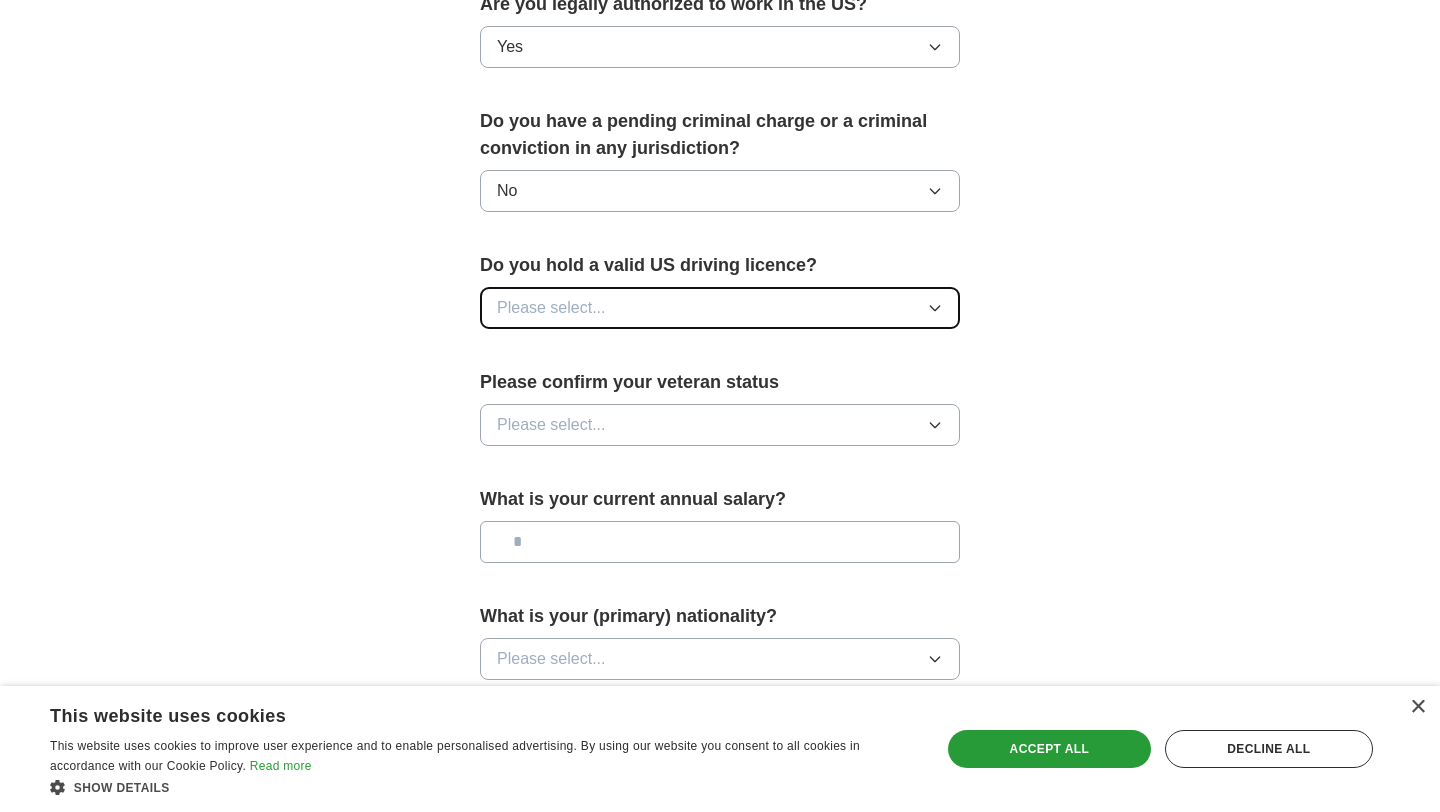 click on "Please select..." at bounding box center [720, 308] 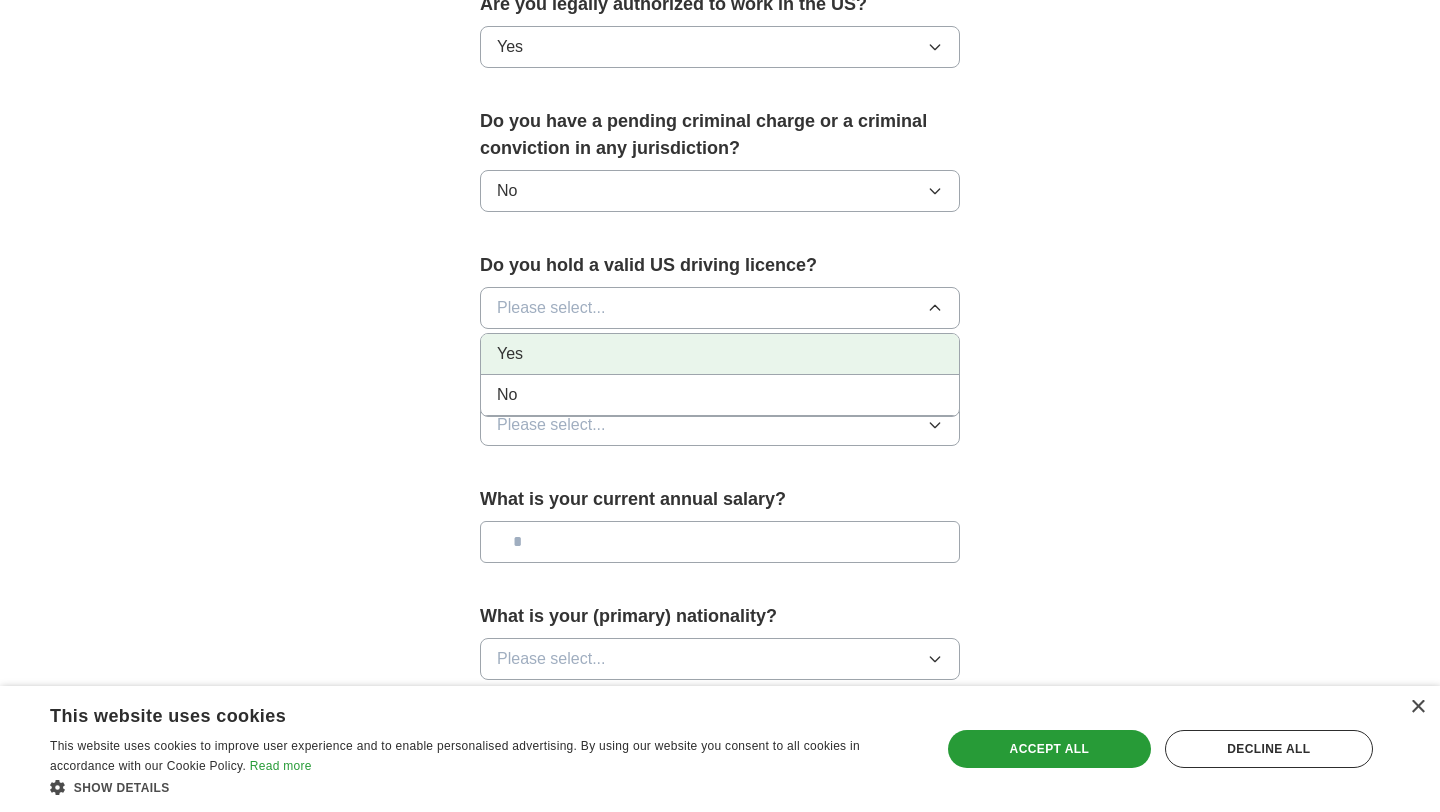 click on "Yes" at bounding box center (720, 354) 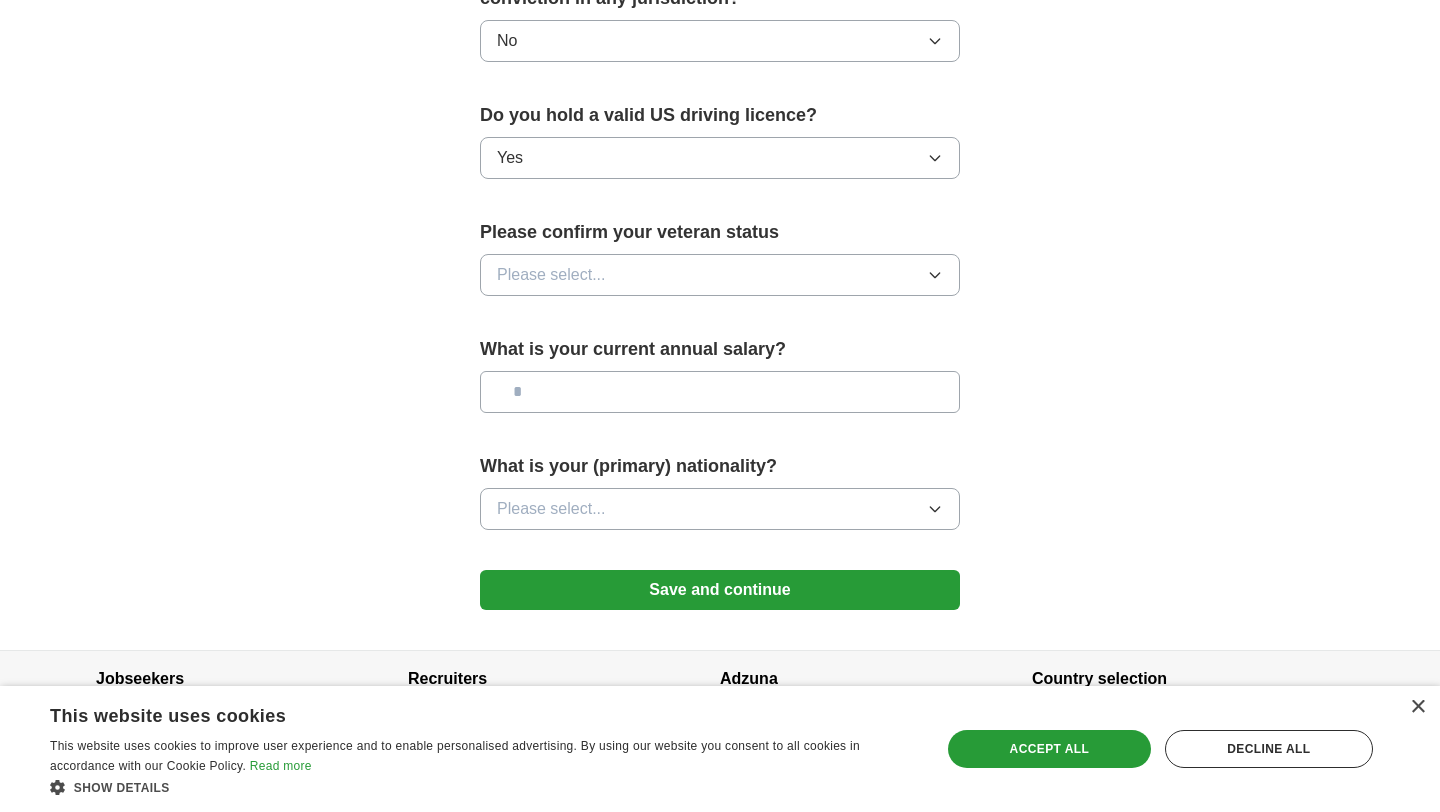 scroll, scrollTop: 1209, scrollLeft: 0, axis: vertical 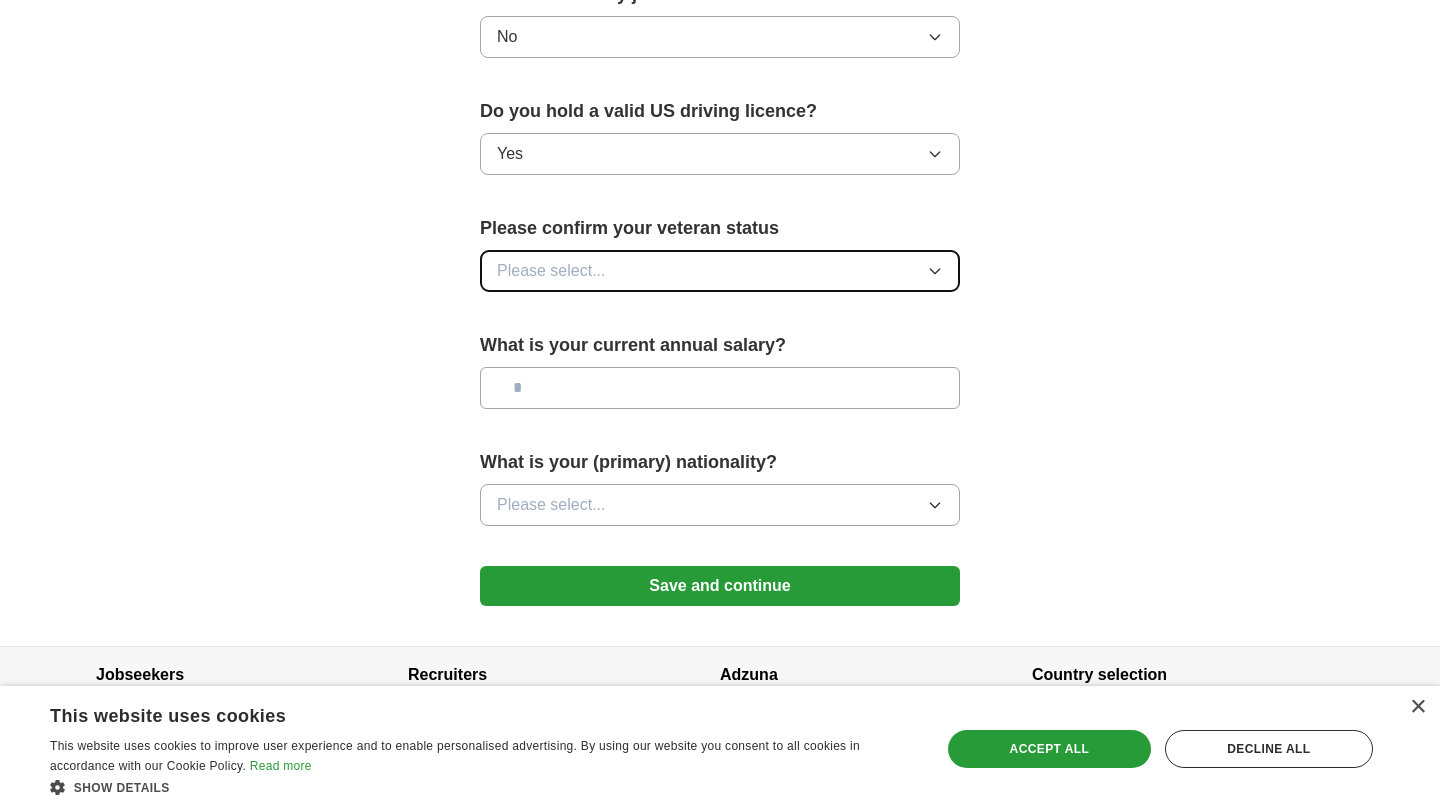 click on "Please select..." at bounding box center (720, 271) 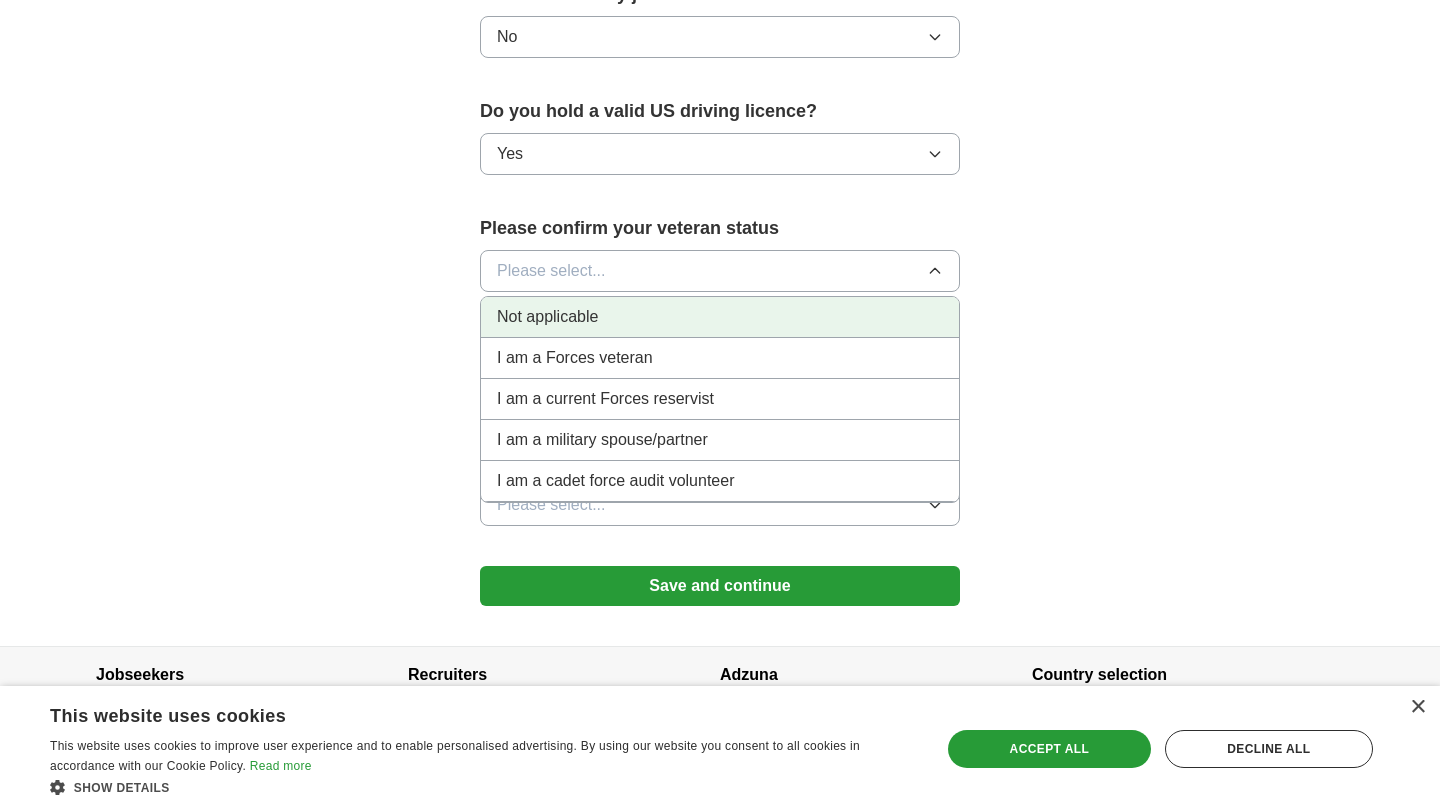 click on "Not applicable" at bounding box center (720, 317) 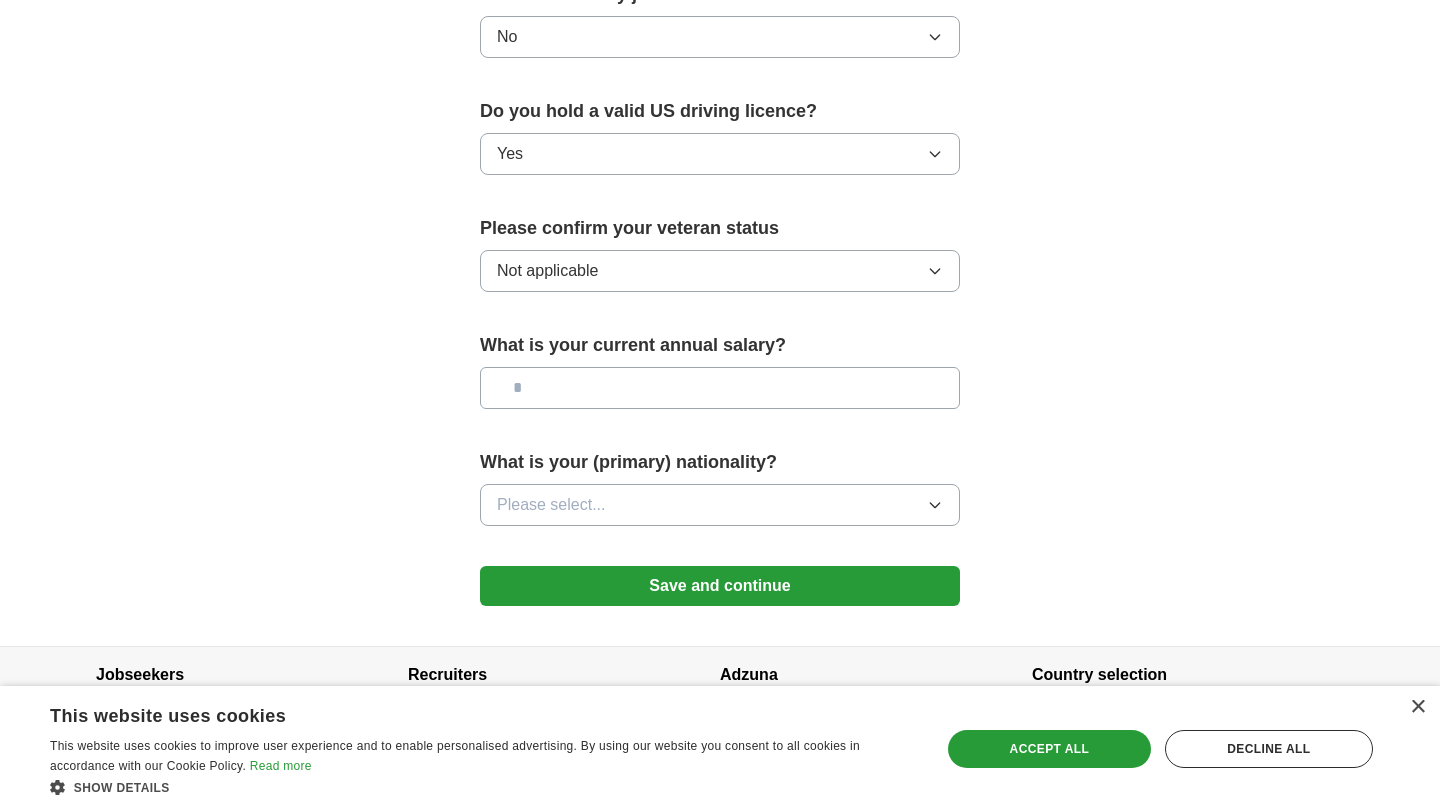 scroll, scrollTop: 1245, scrollLeft: 0, axis: vertical 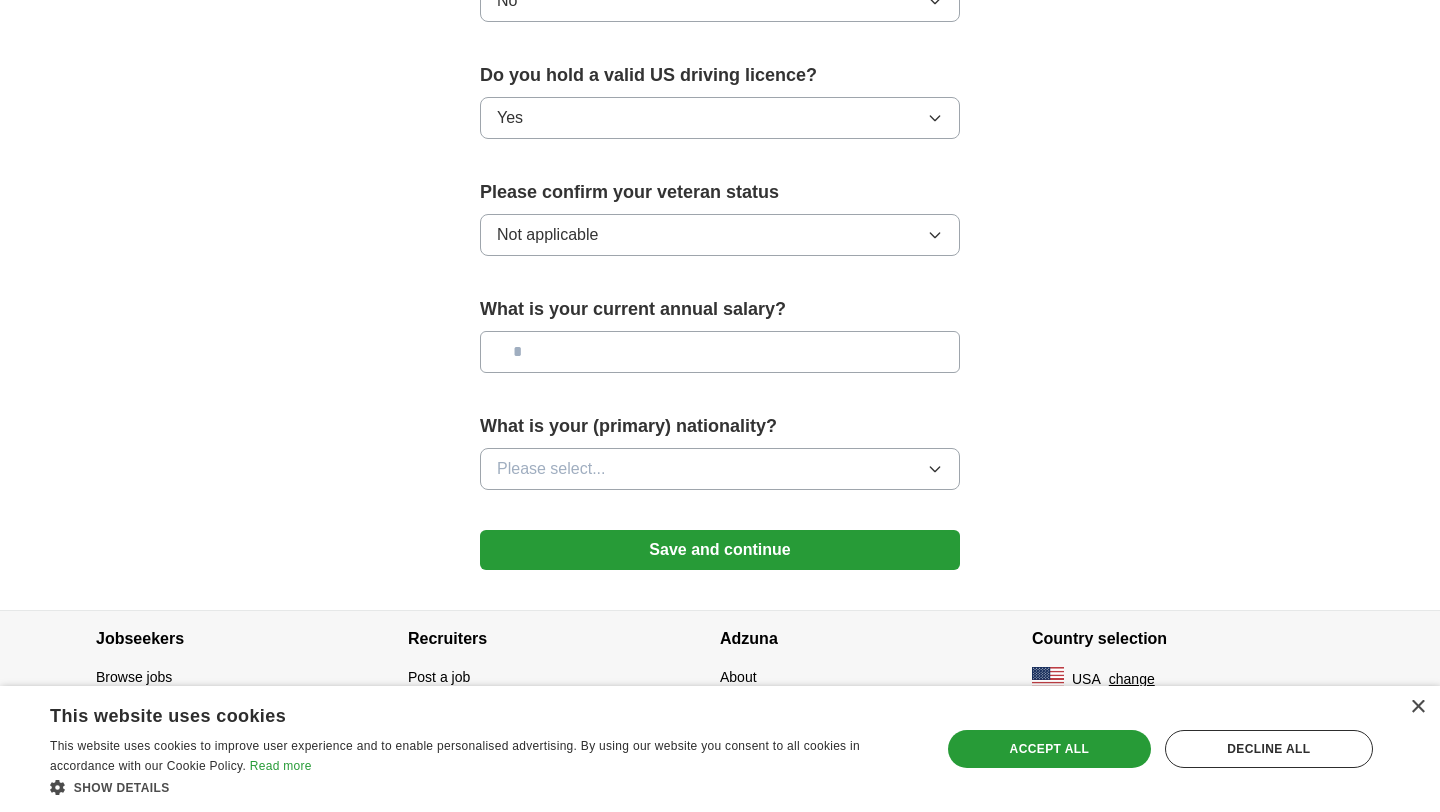 click at bounding box center (720, 352) 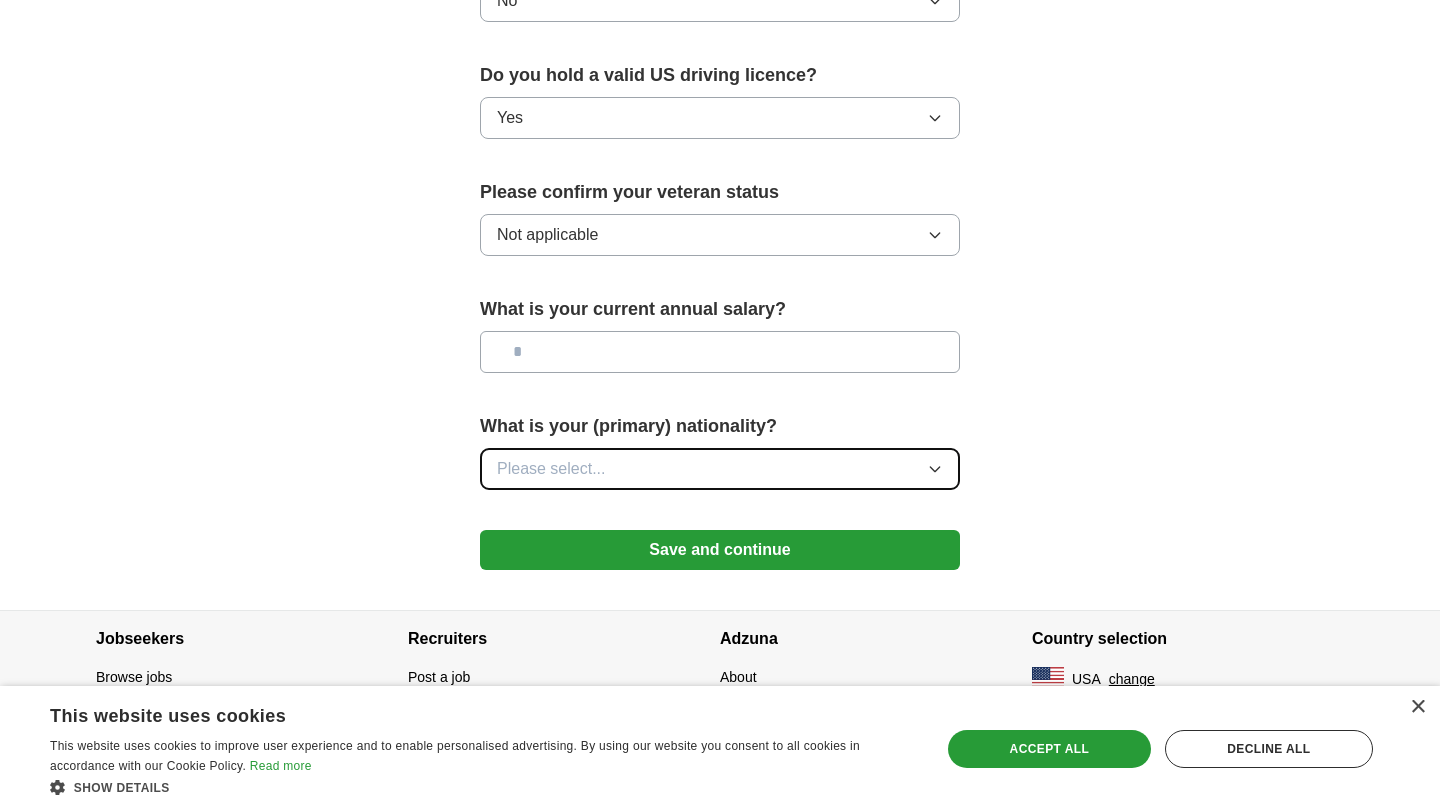 click on "Please select..." at bounding box center [720, 469] 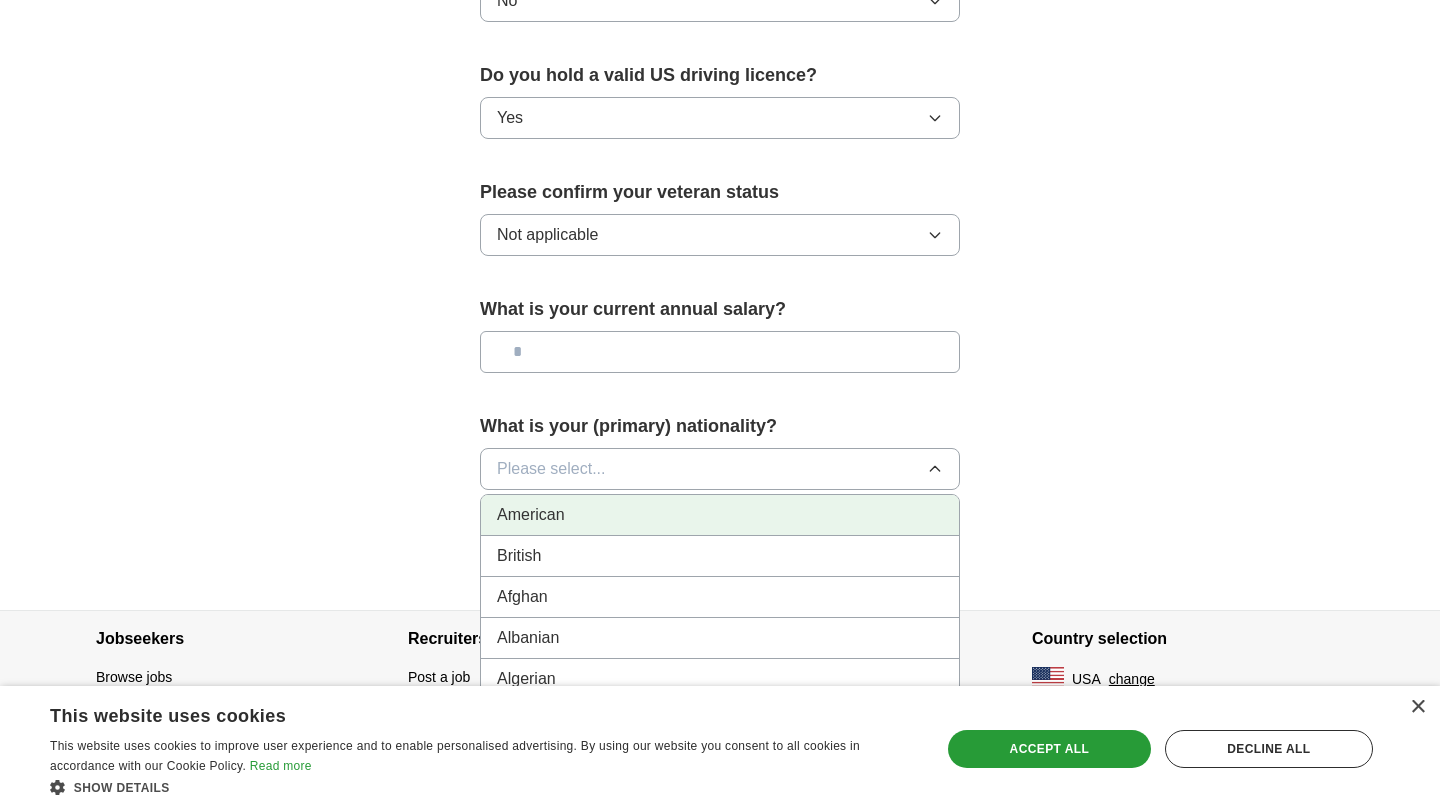 click on "American" at bounding box center (720, 515) 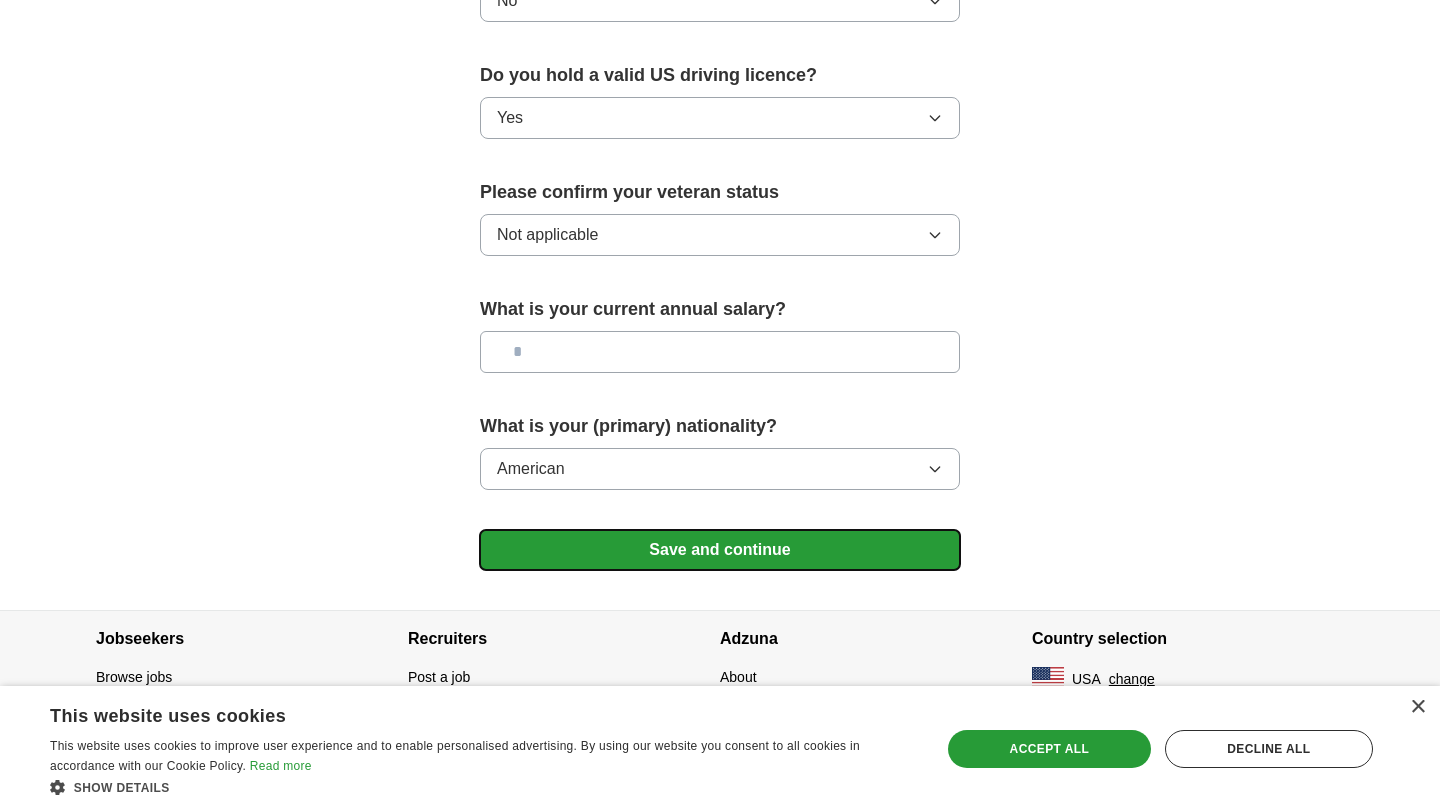 click on "Save and continue" at bounding box center (720, 550) 